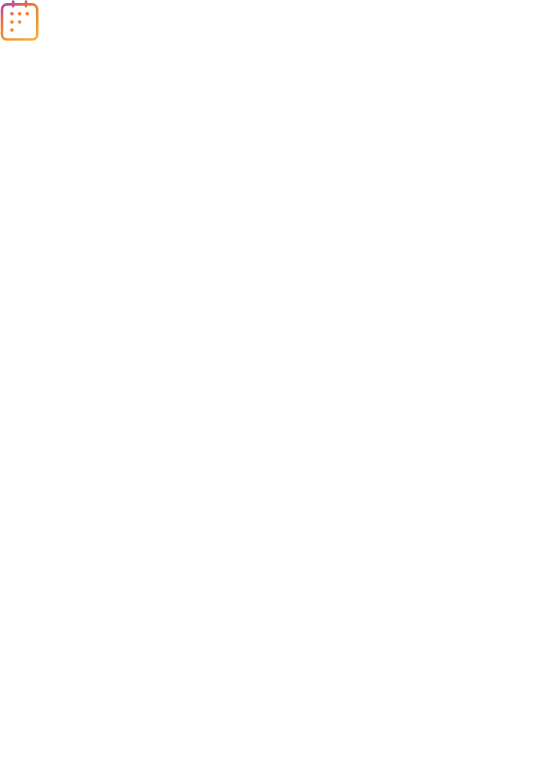 scroll, scrollTop: 0, scrollLeft: 0, axis: both 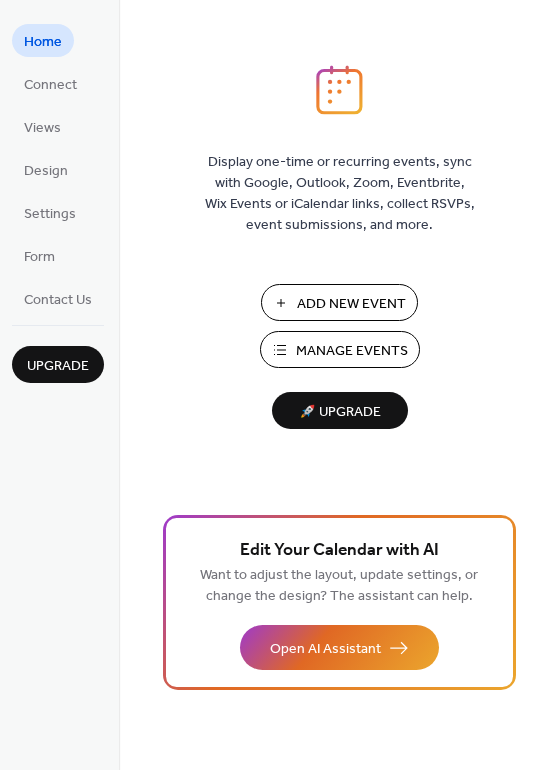 click on "Manage Events" at bounding box center (352, 351) 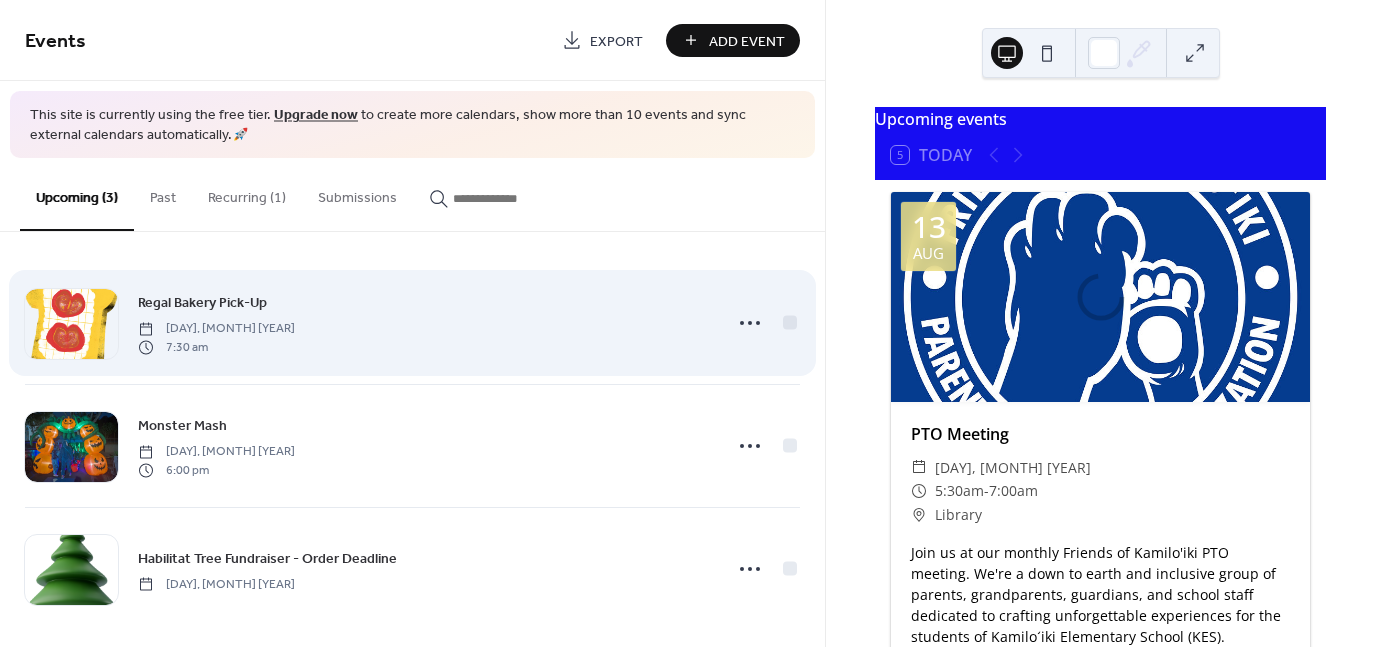scroll, scrollTop: 0, scrollLeft: 0, axis: both 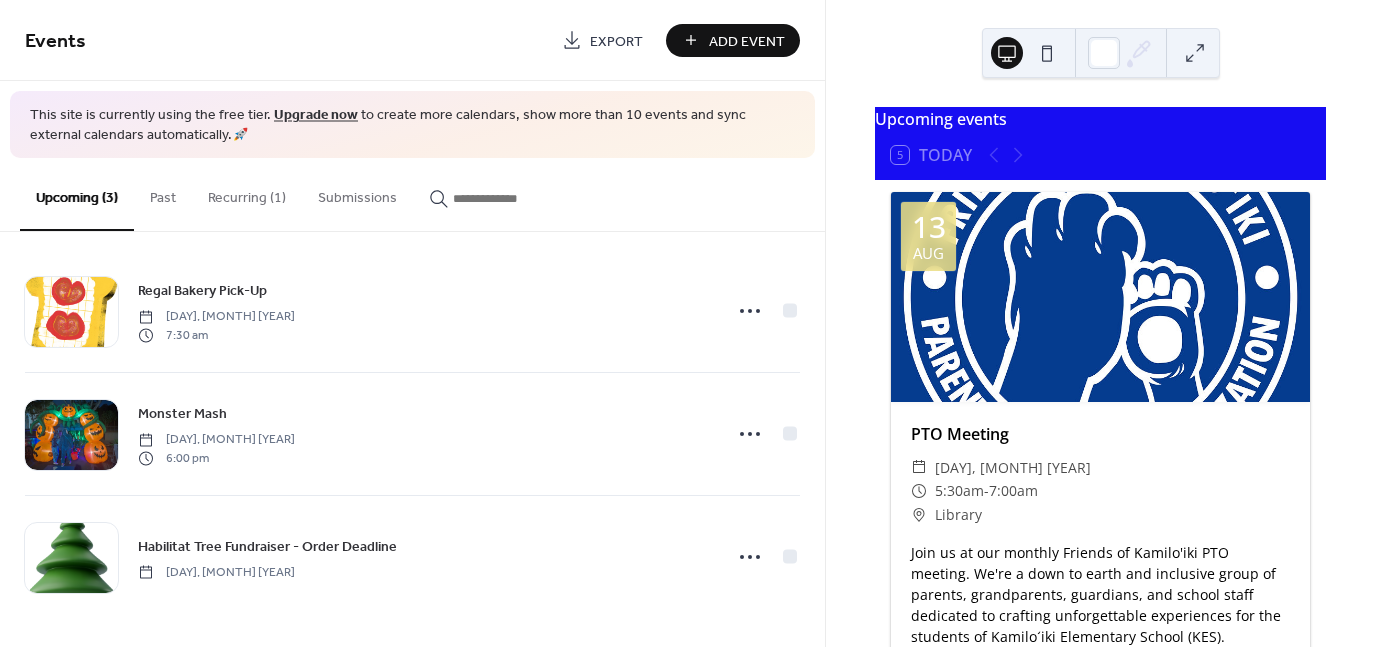click on "Recurring (1)" at bounding box center [247, 193] 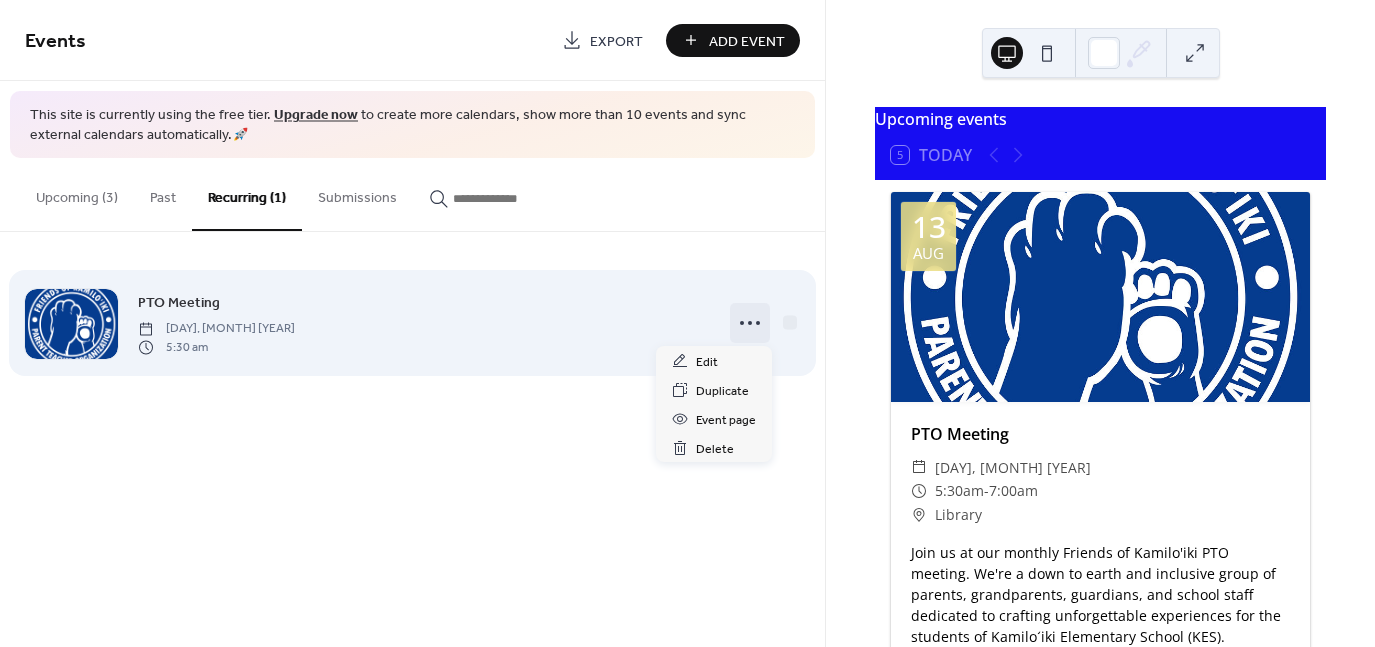 click 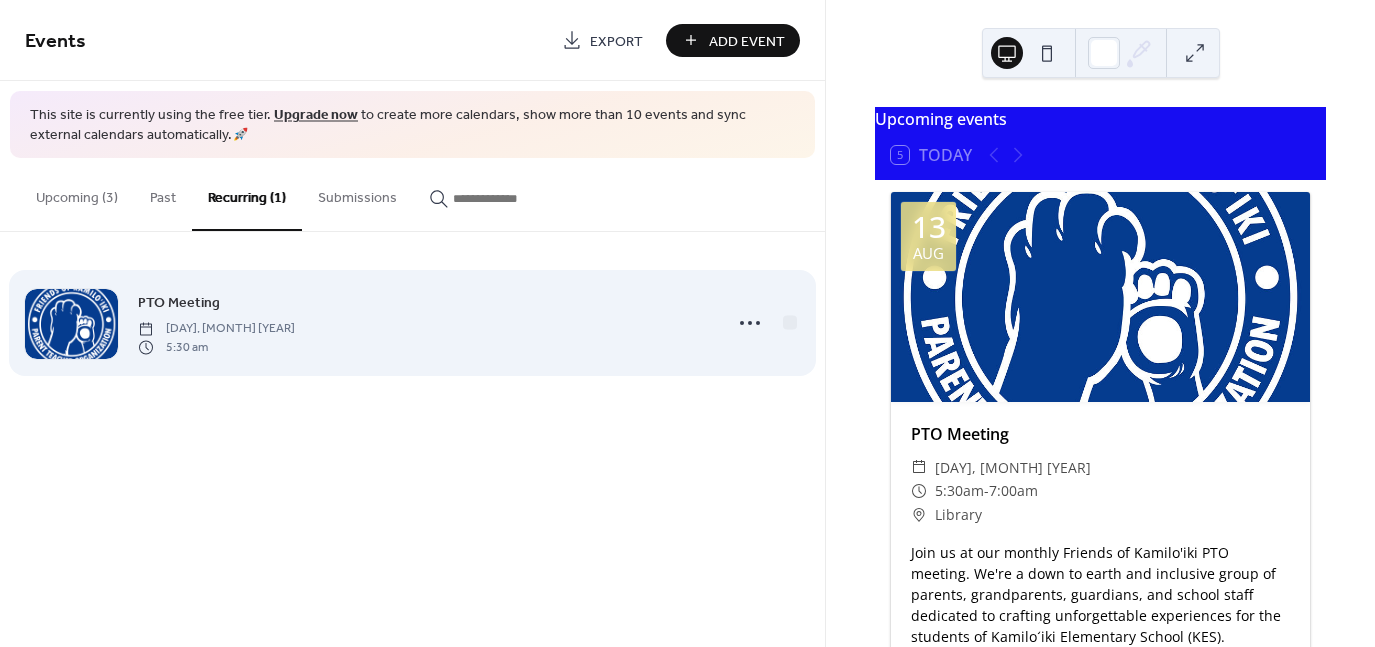 click on "PTO Meeting [DAY], [MONTH] [YEAR] [TIME]" at bounding box center [424, 323] 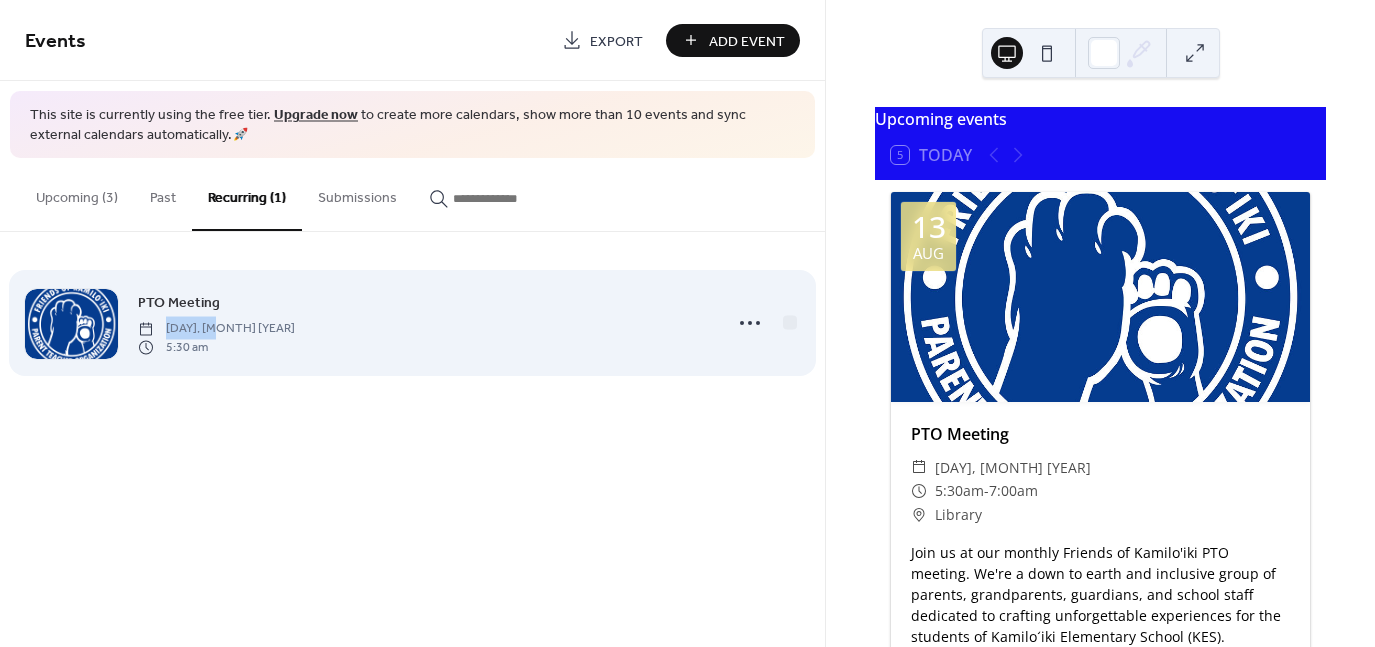click on "PTO Meeting [DAY], [MONTH] [YEAR] [TIME]" at bounding box center (424, 323) 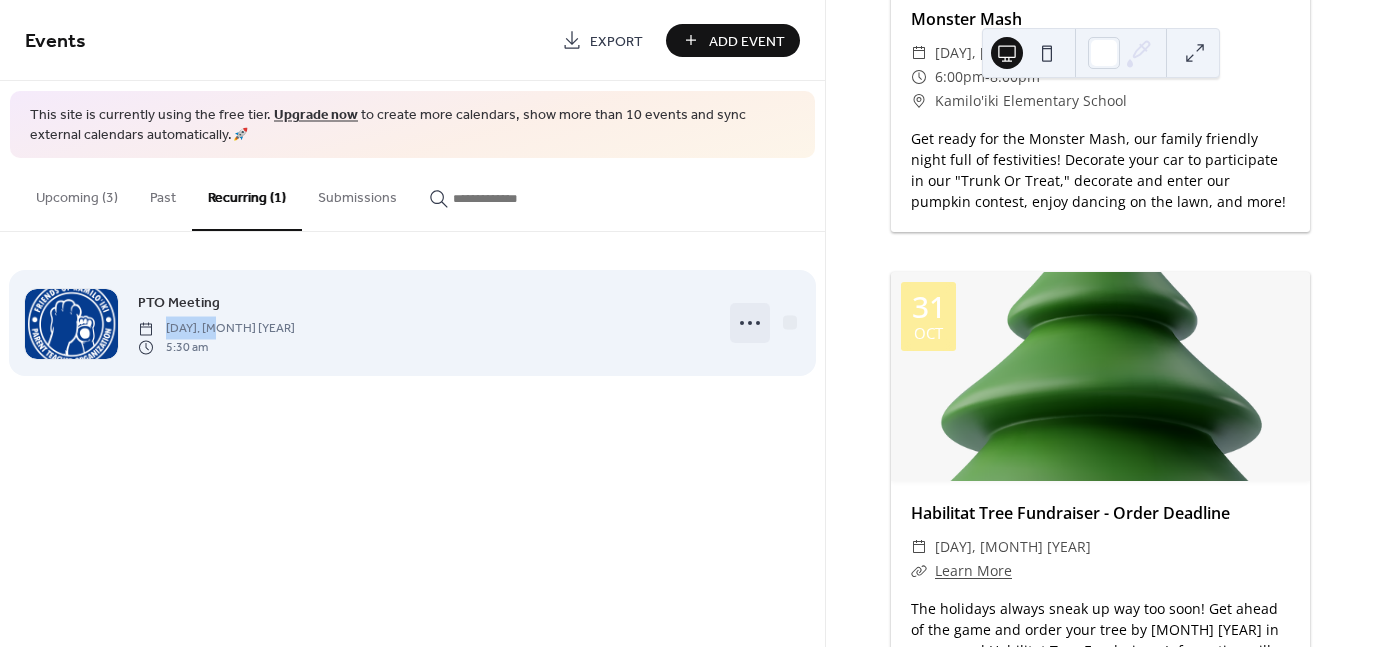 scroll, scrollTop: 2498, scrollLeft: 0, axis: vertical 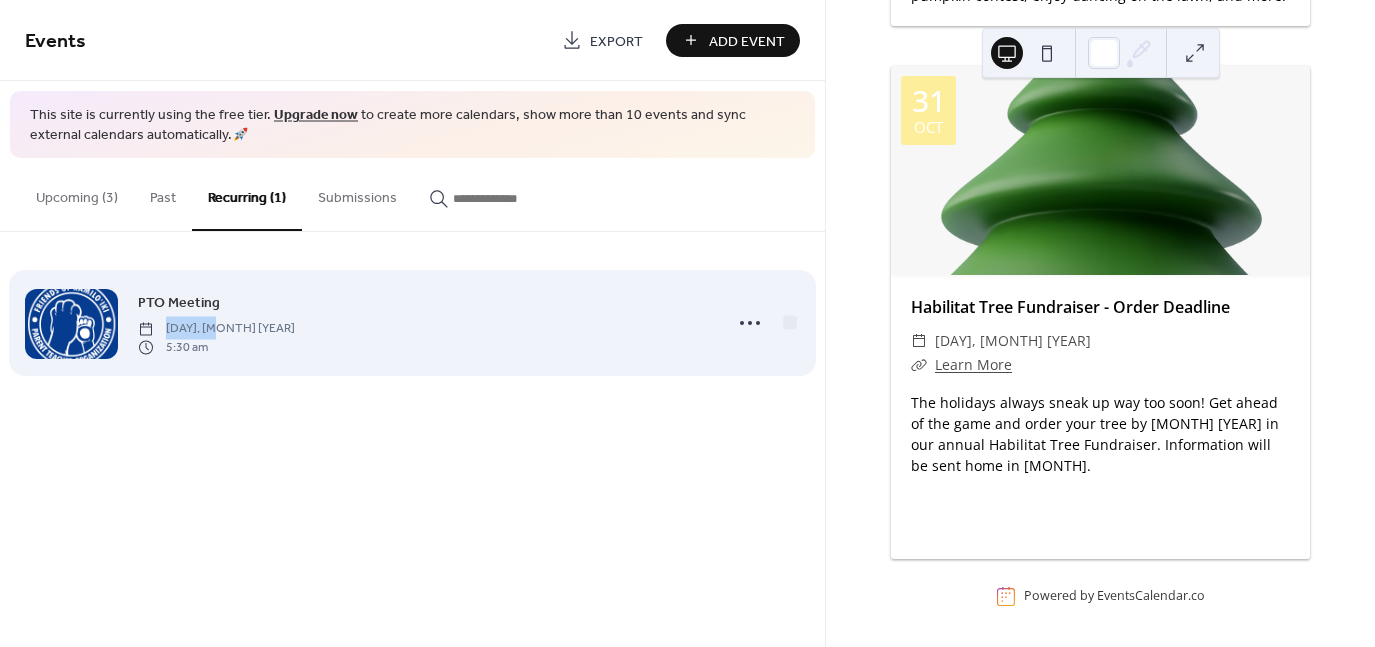 click at bounding box center [71, 324] 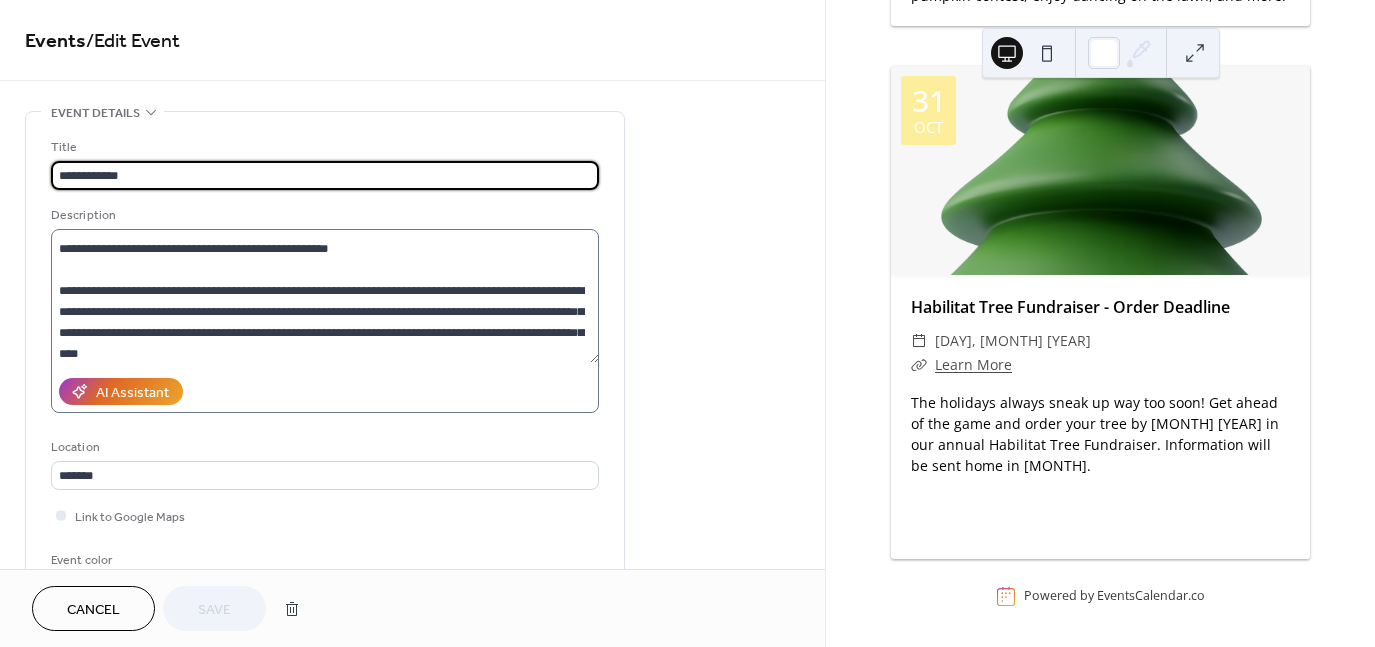 scroll, scrollTop: 84, scrollLeft: 0, axis: vertical 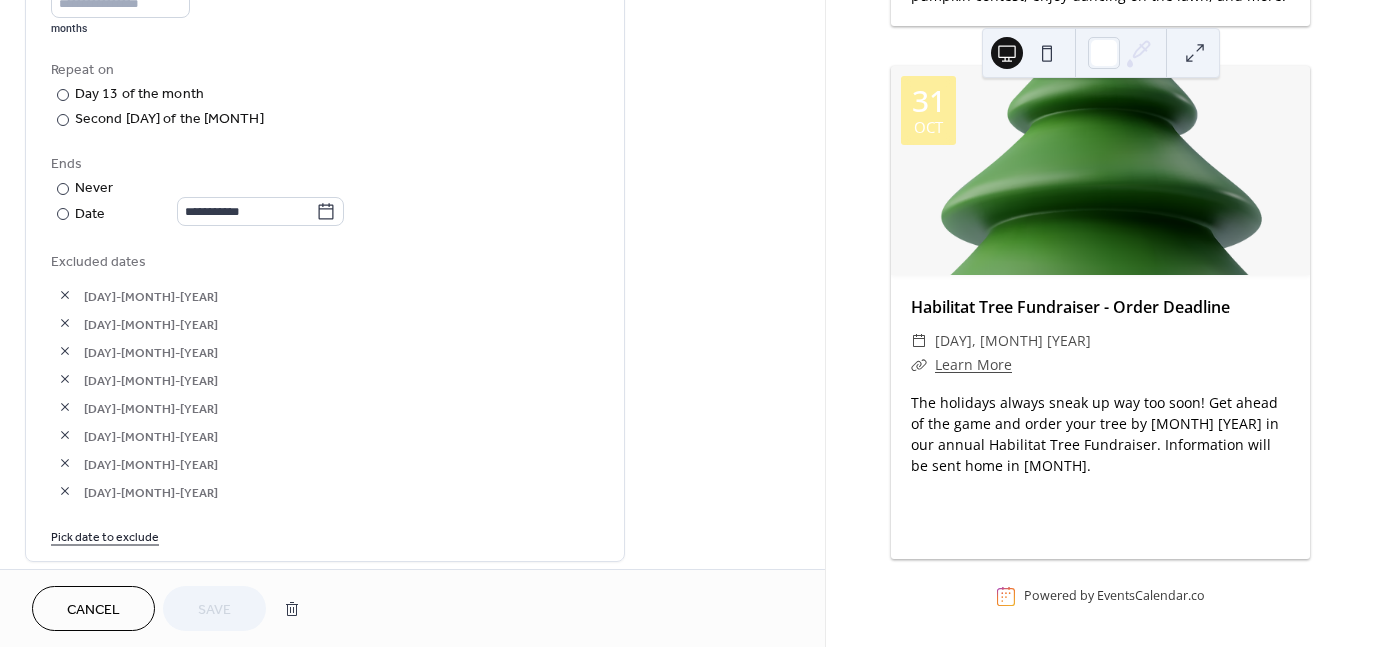 click at bounding box center (65, 295) 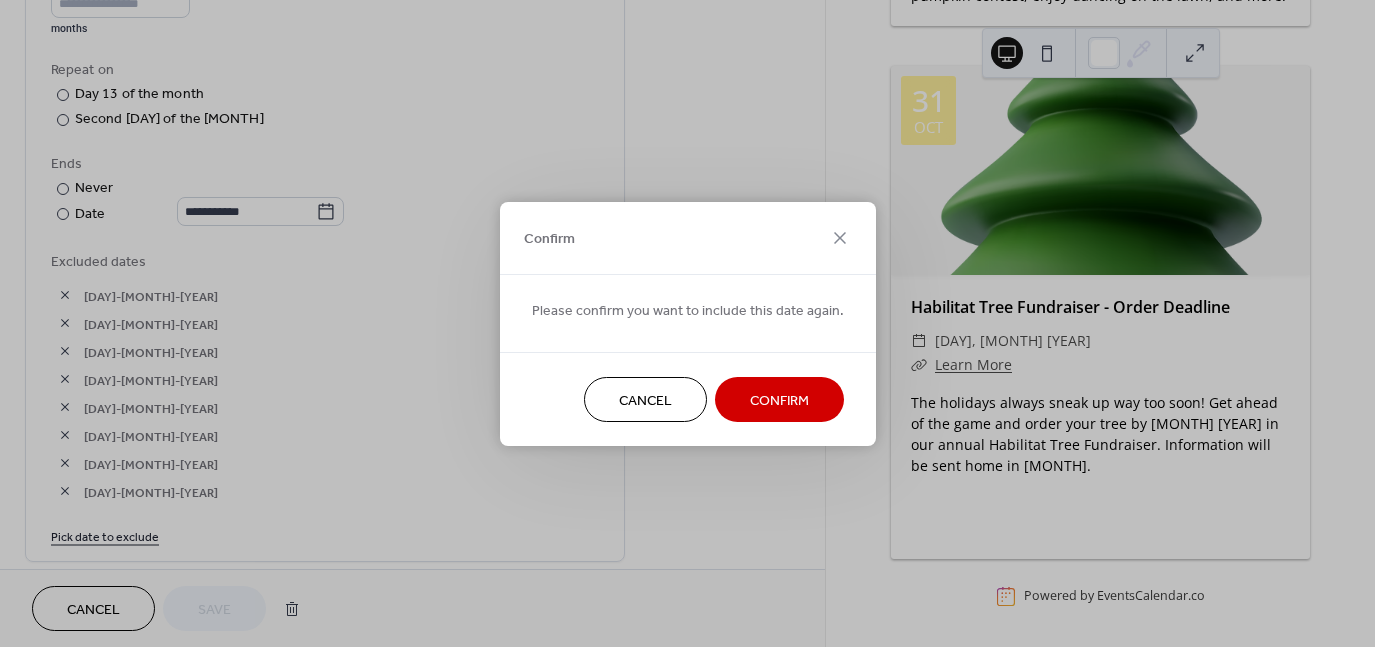click on "Confirm" at bounding box center [779, 400] 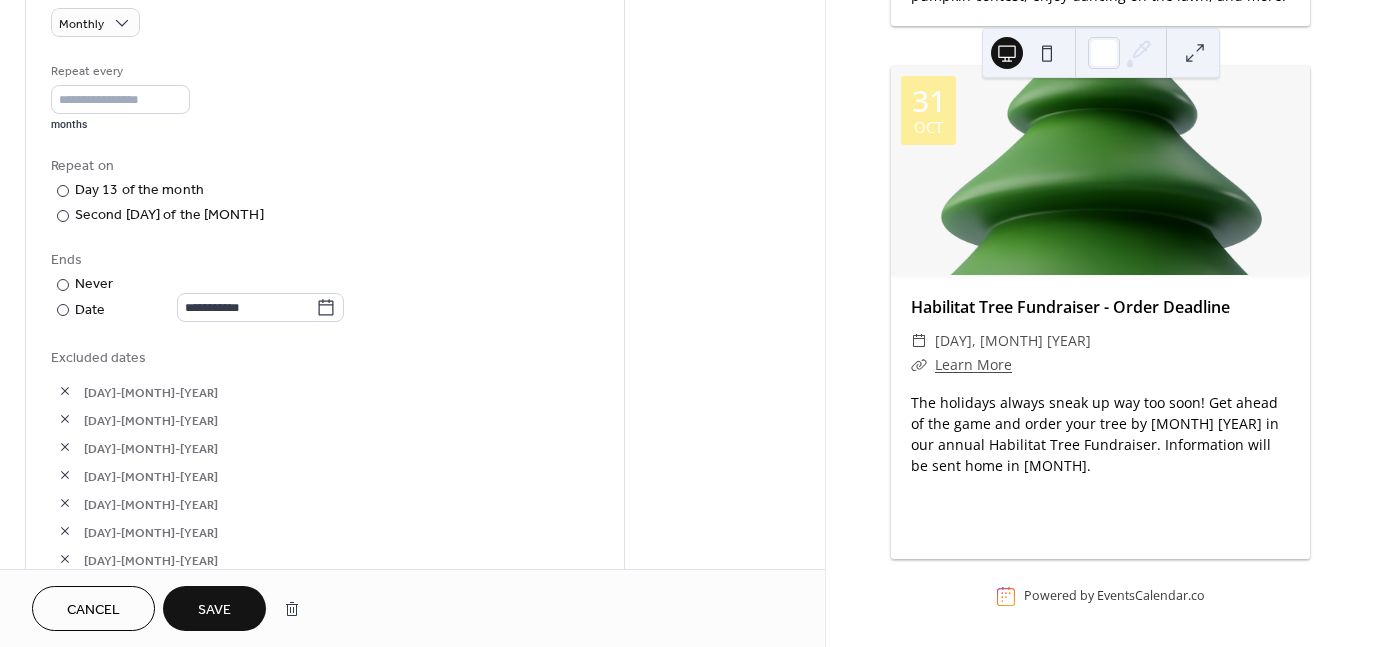 scroll, scrollTop: 891, scrollLeft: 0, axis: vertical 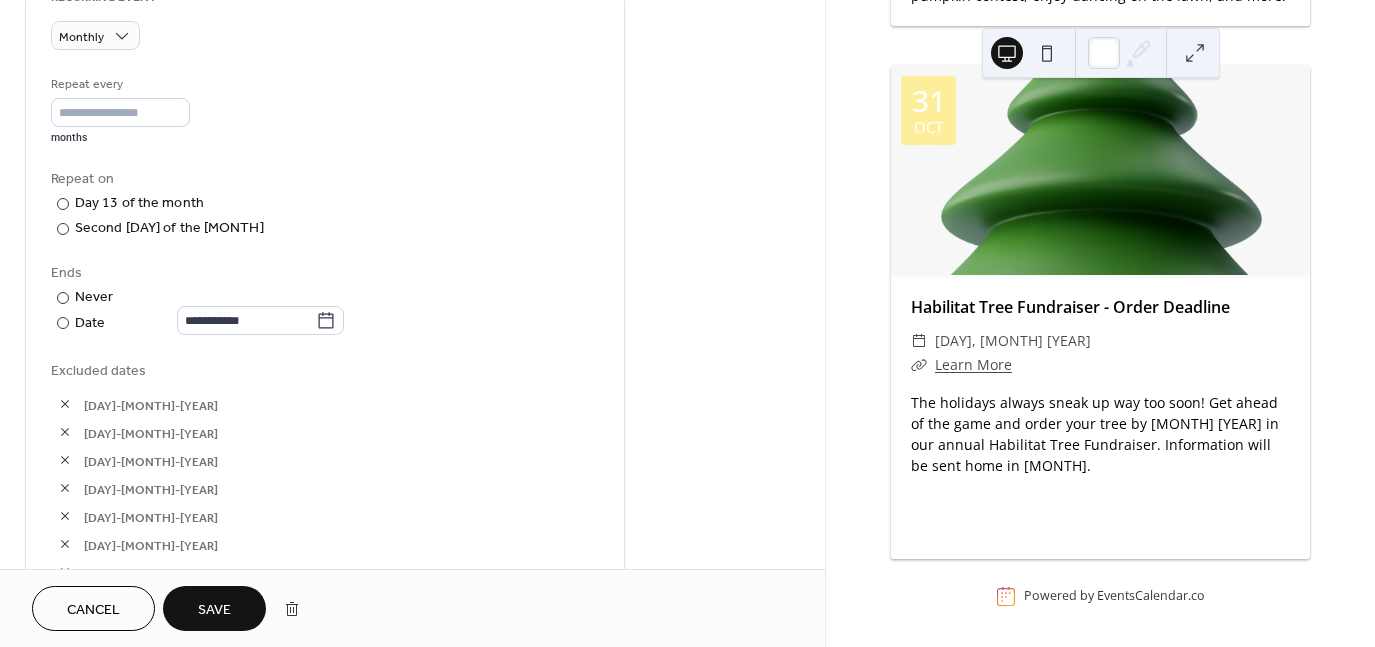 click on "Save" at bounding box center [214, 610] 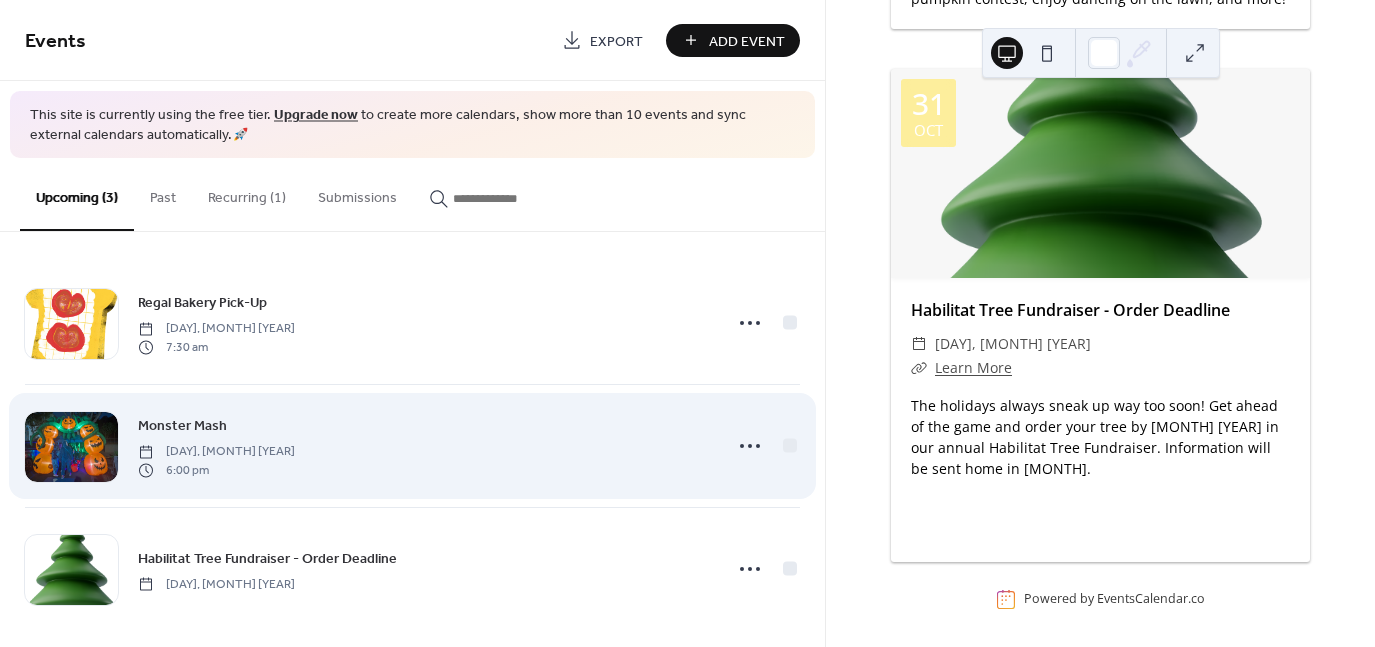 scroll, scrollTop: 3221, scrollLeft: 0, axis: vertical 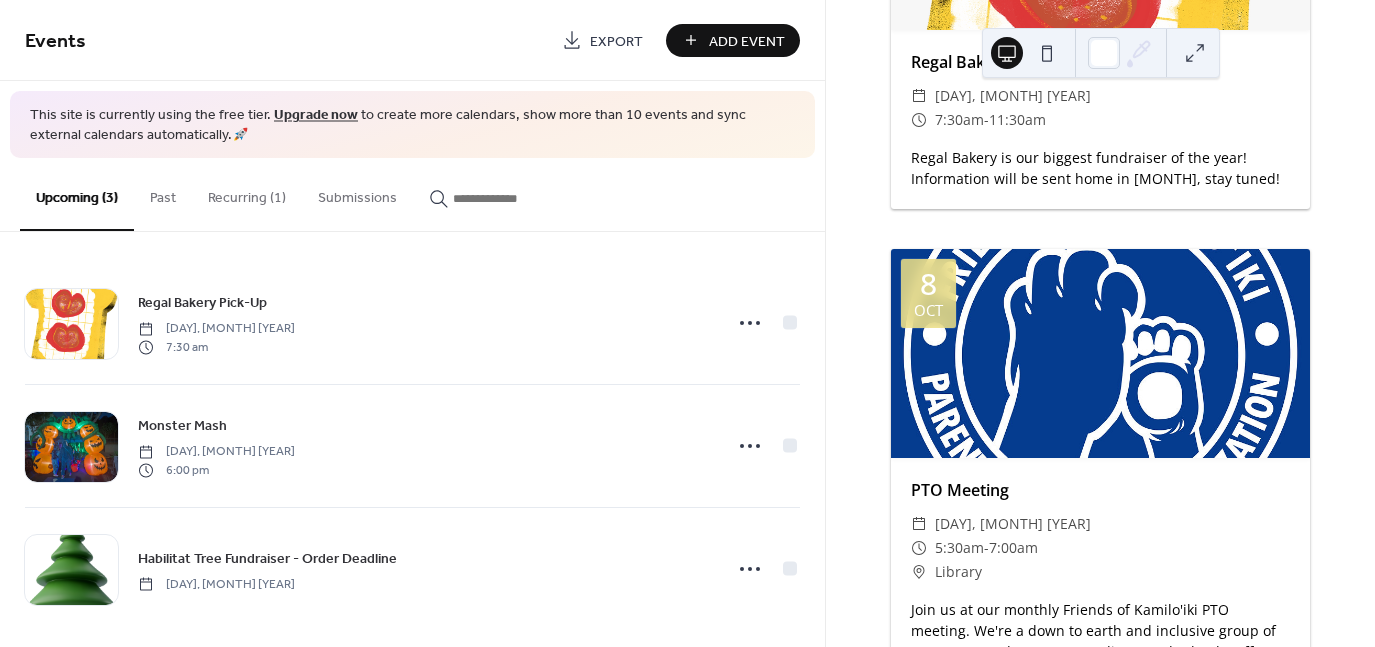 click at bounding box center [1100, 354] 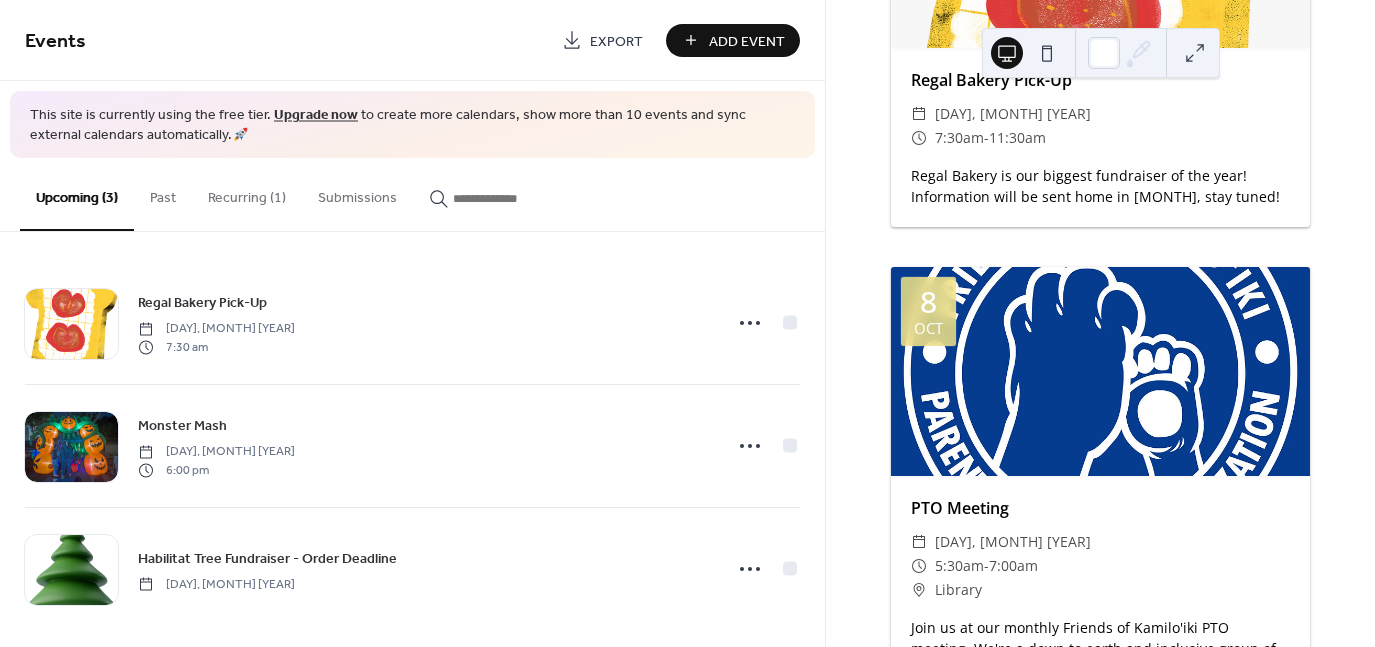 scroll, scrollTop: 2021, scrollLeft: 0, axis: vertical 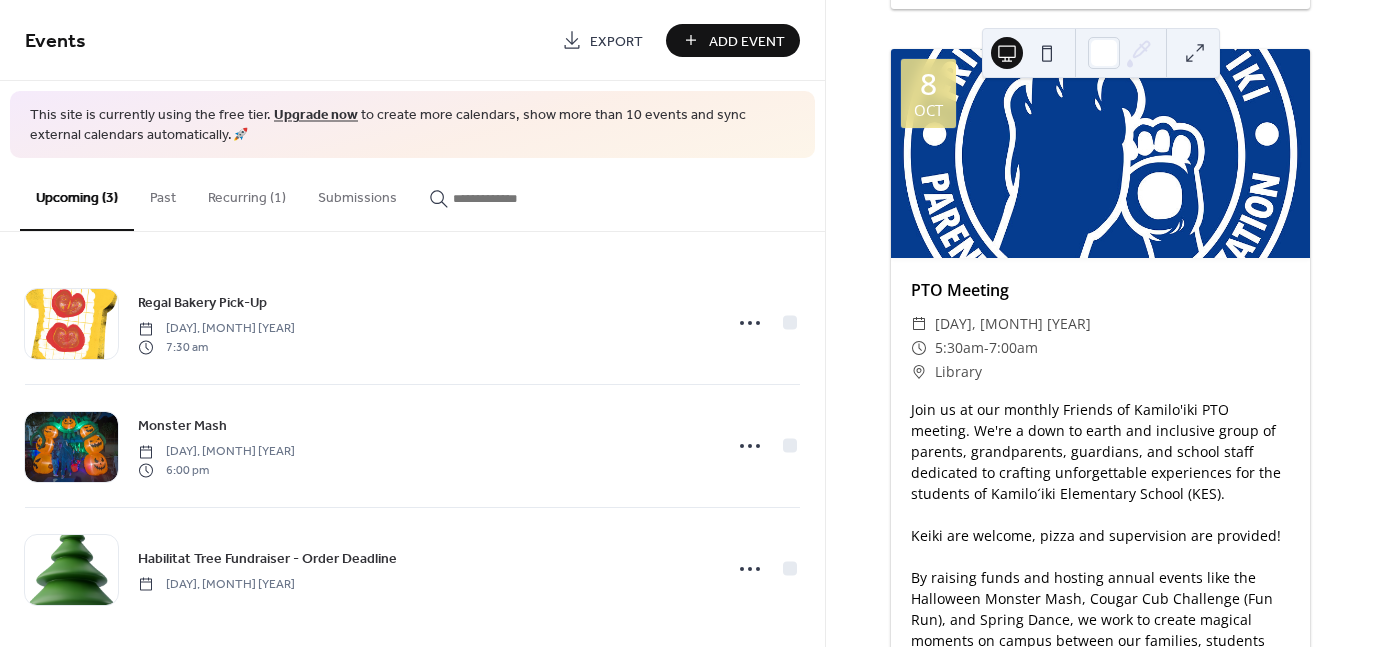 click on "Join us at our monthly Friends of  Kamilo'iki PTO meeting. We're a down to earth and inclusive group of parents, grandparents, guardians, and school staff dedicated to crafting unforgettable experiences for the students of Kamiloʻiki Elementary School (KES).  Keiki are welcome, pizza and supervision are provided! By raising funds and hosting annual events like the Halloween Monster Mash, Cougar Cub Challenge (Fun Run), and Spring Dance, we work to create magical moments on campus between our families, students and staff. In addition, we donate funds to the school to support school initiatives that enrich our keiki's education." at bounding box center (1100, 556) 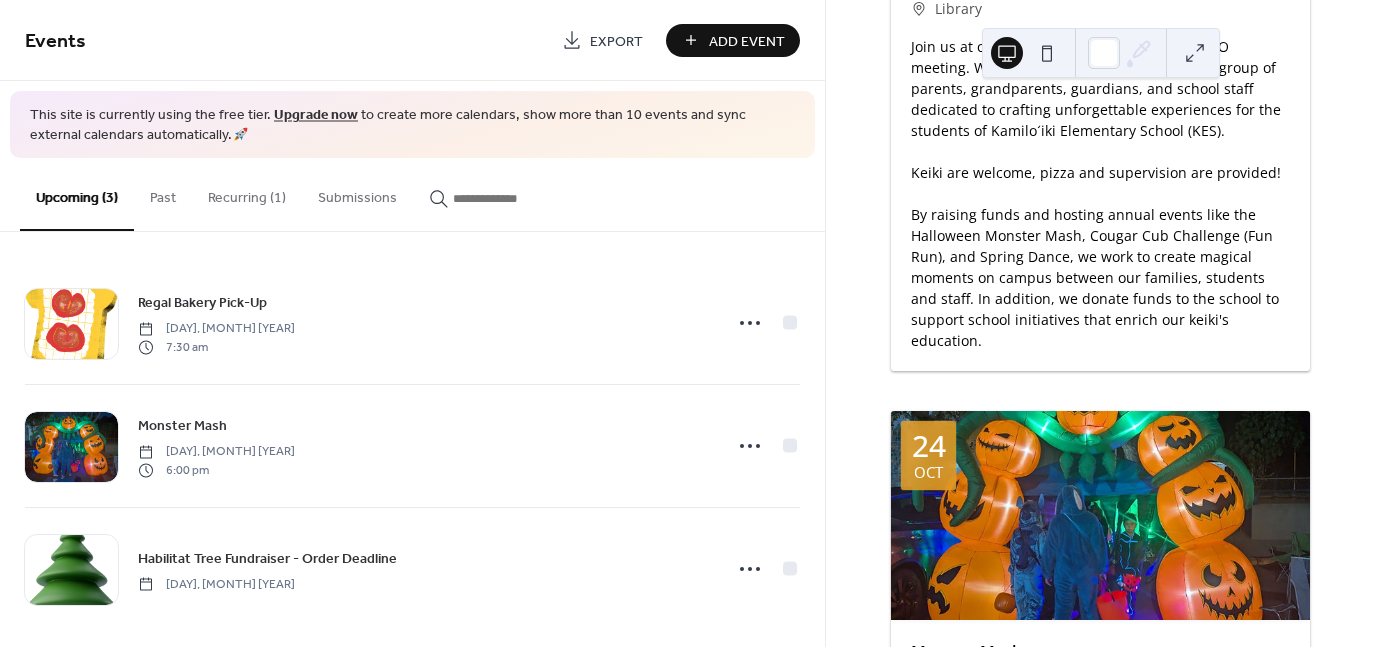 scroll, scrollTop: 2421, scrollLeft: 0, axis: vertical 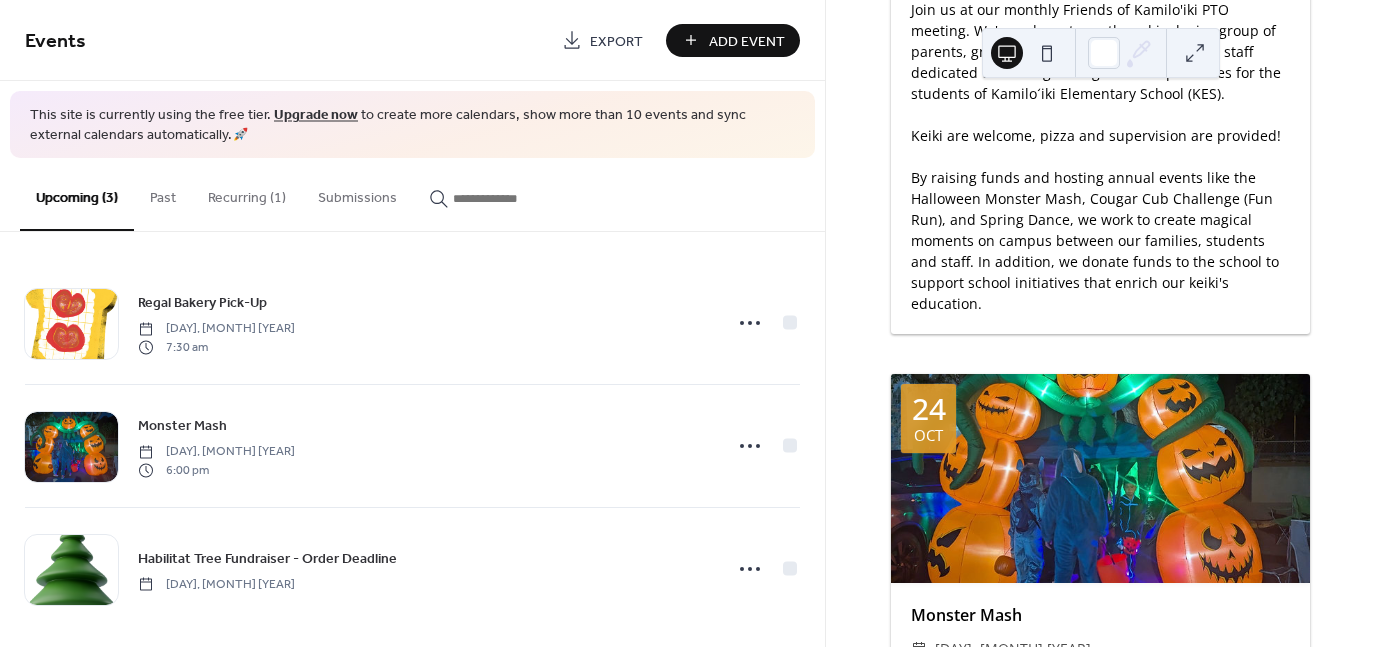 click on "PTO Meeting  ​ Wednesday, October 8, 2025 ​ 5:30am - 7:00am ​ Library Join us at our monthly Friends of  Kamilo'iki PTO meeting. We're a down to earth and inclusive group of parents, grandparents, guardians, and school staff dedicated to crafting unforgettable experiences for the students of Kamiloʻiki Elementary School (KES).  Keiki are welcome, pizza and supervision are provided! By raising funds and hosting annual events like the Halloween Monster Mash, Cougar Cub Challenge (Fun Run), and Spring Dance, we work to create magical moments on campus between our families, students and staff. In addition, we donate funds to the school to support school initiatives that enrich our keiki's education." at bounding box center (1100, 95) 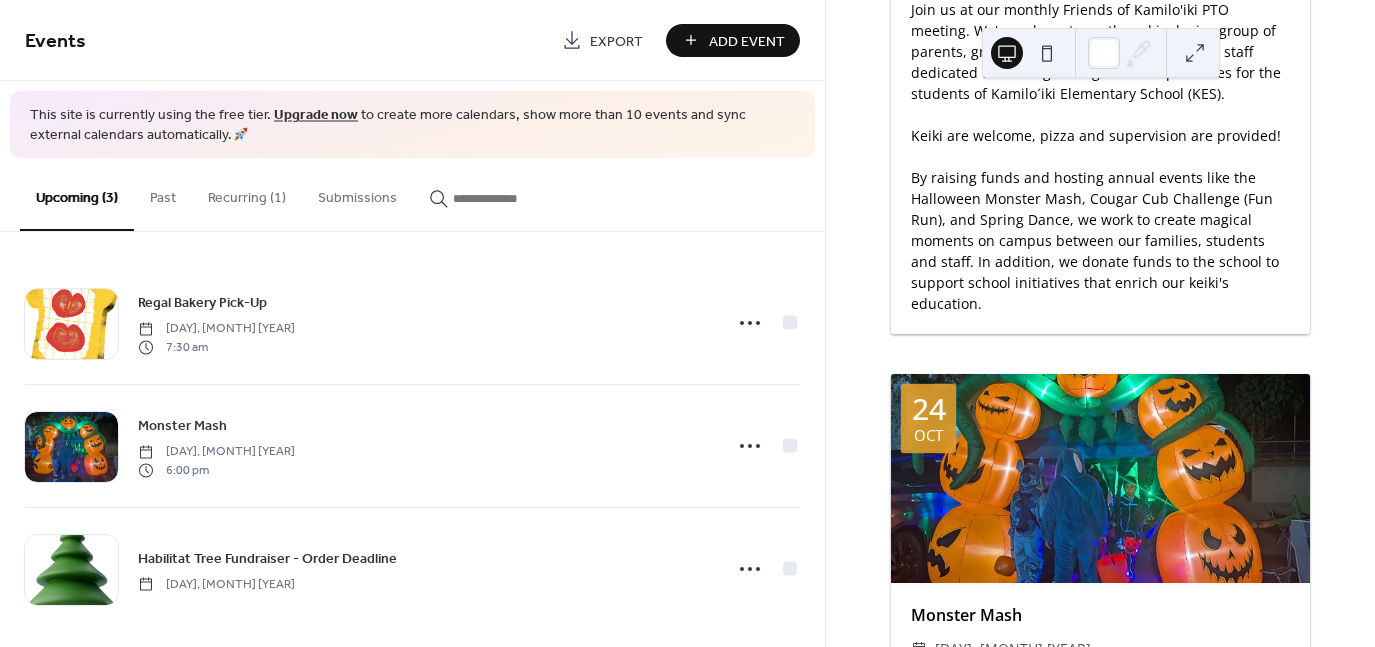 click at bounding box center (1195, 53) 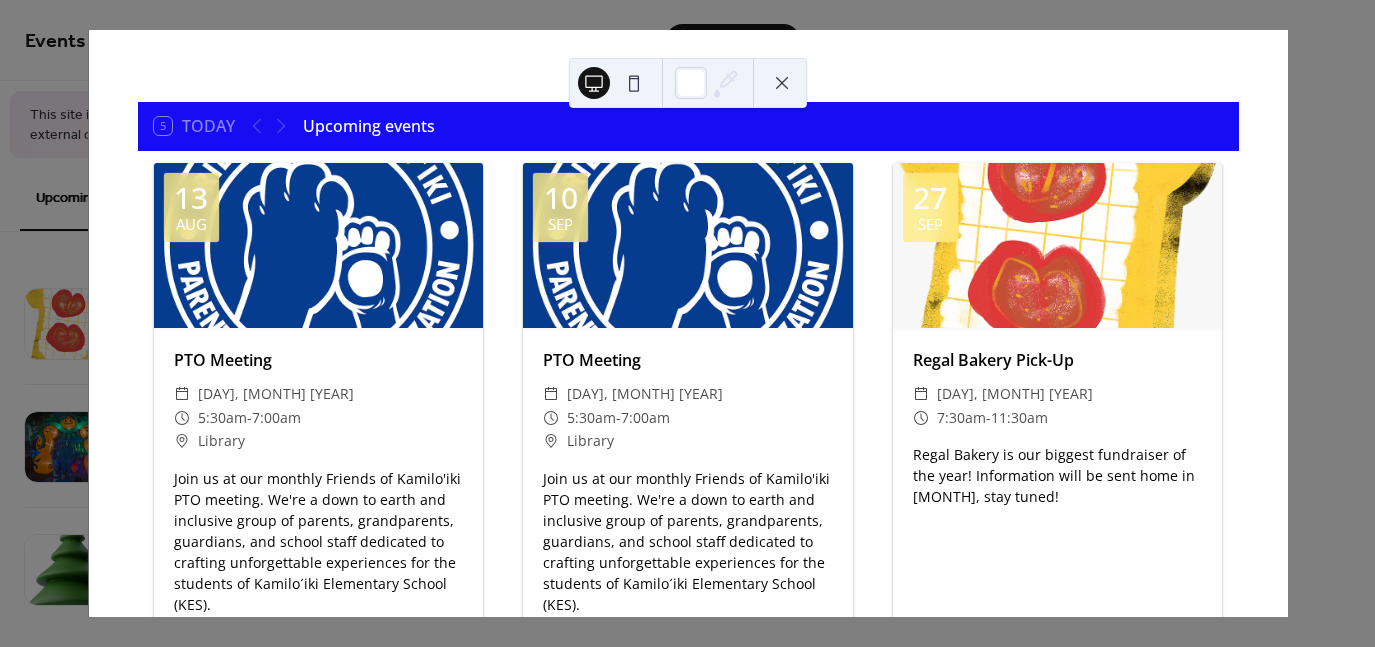 scroll, scrollTop: 0, scrollLeft: 0, axis: both 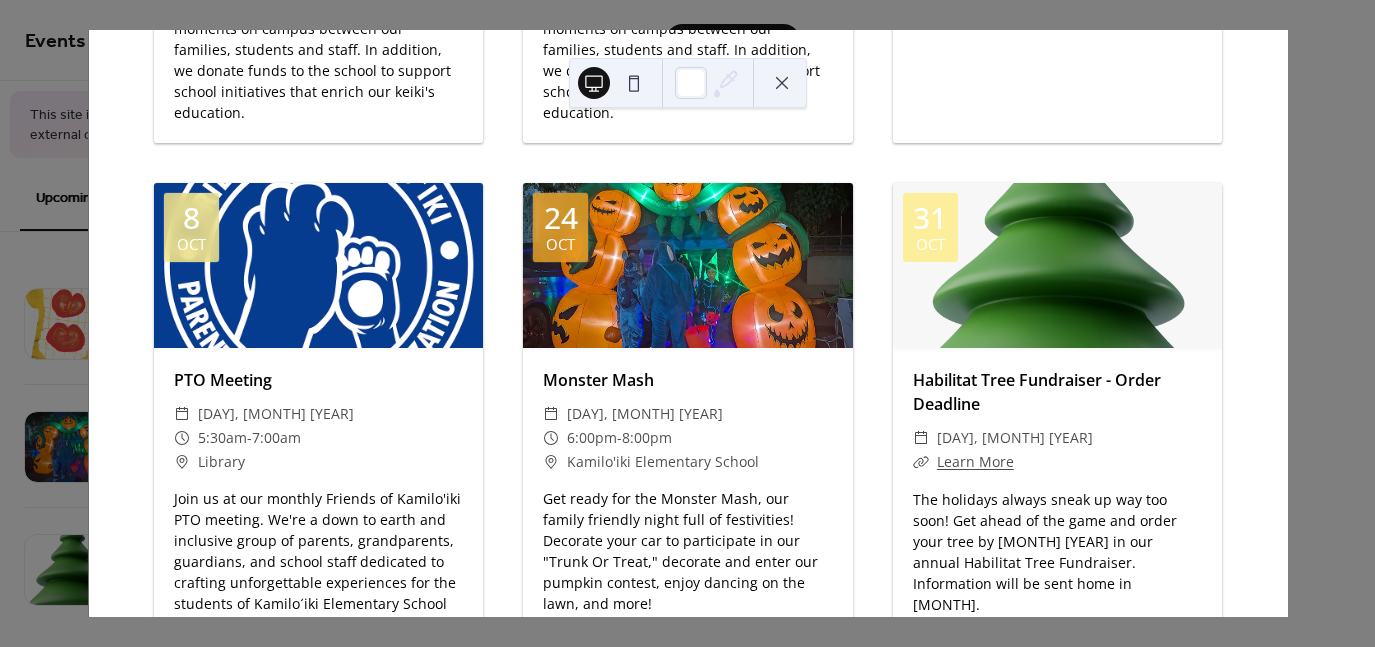 click at bounding box center (319, 265) 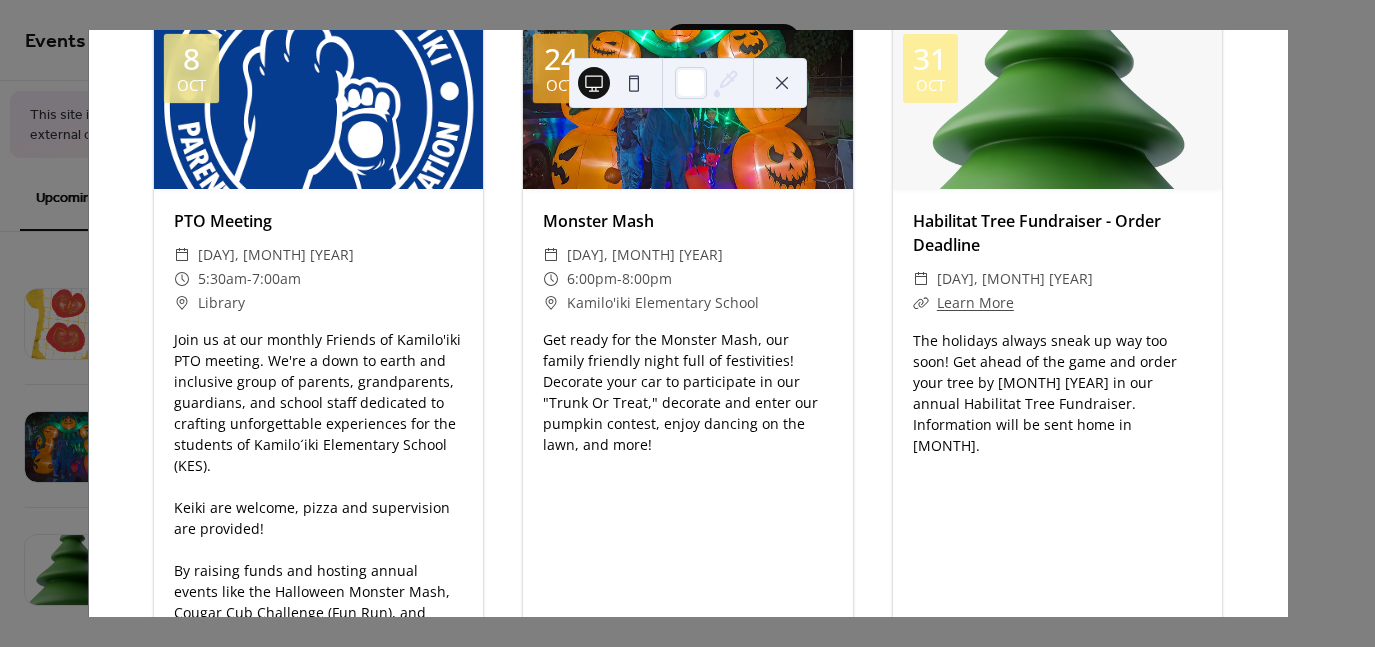 scroll, scrollTop: 856, scrollLeft: 0, axis: vertical 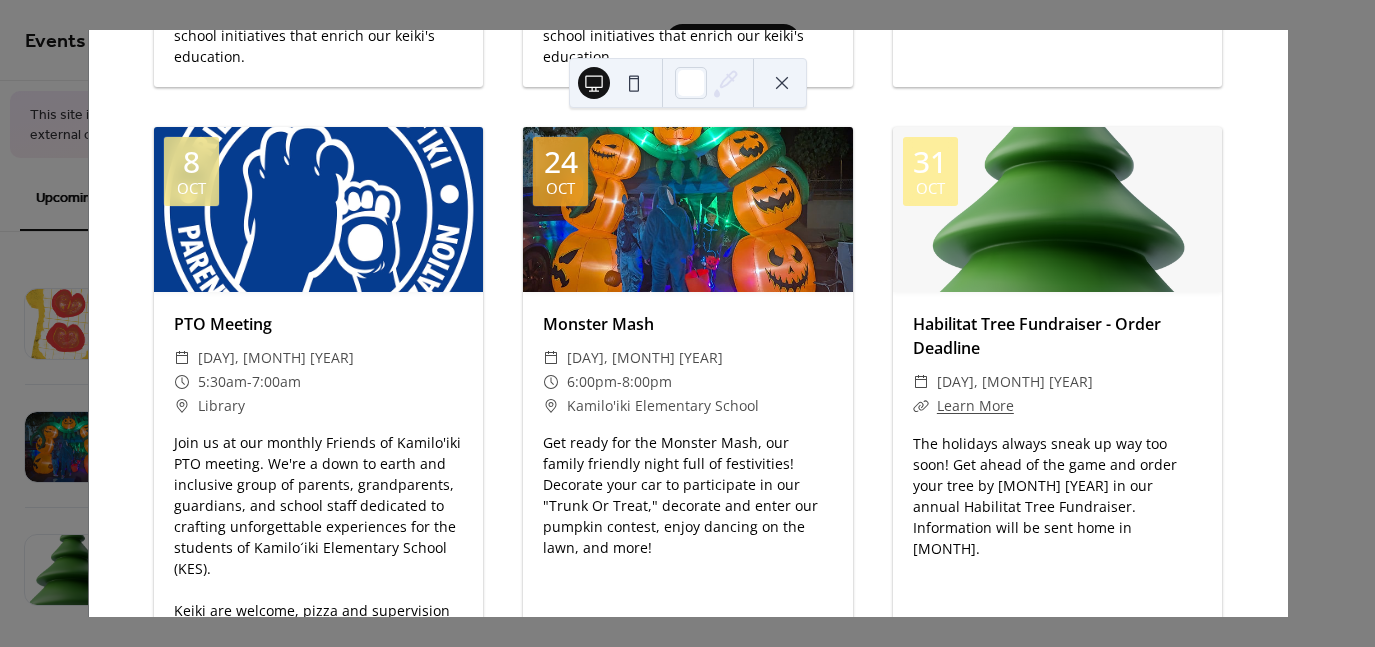 click on "8 Oct" at bounding box center (191, 171) 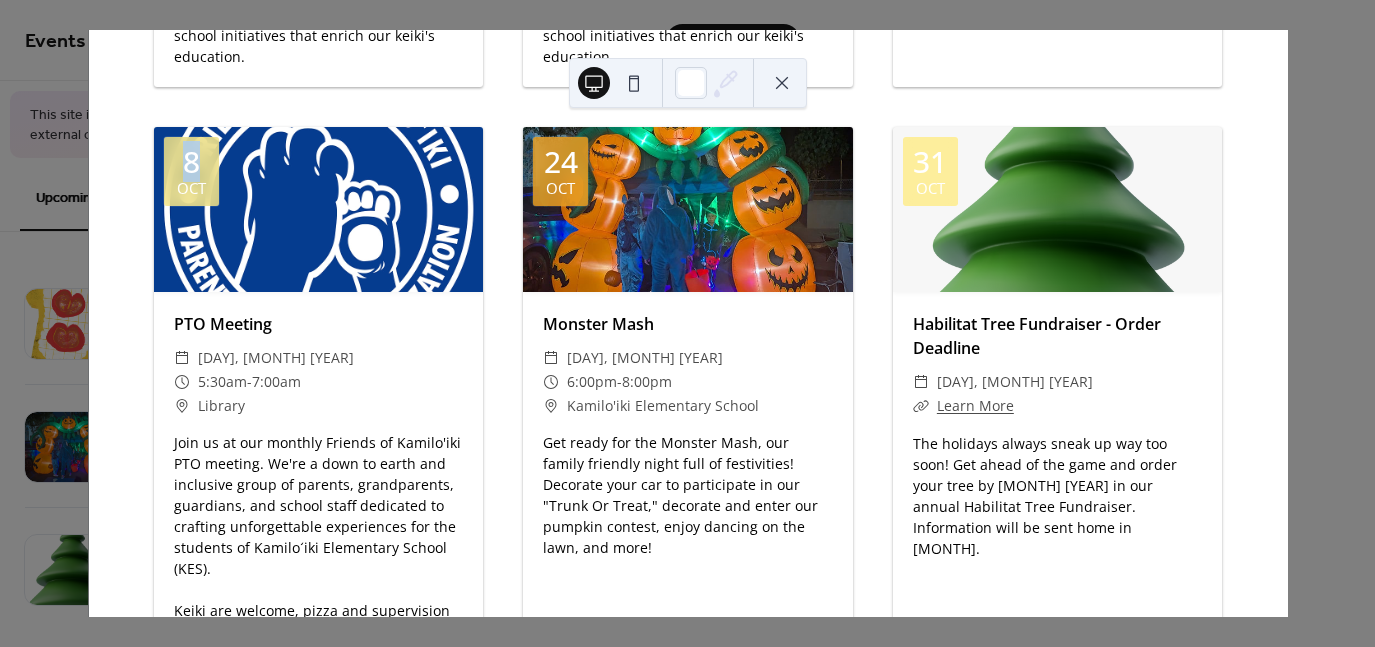 click on "8 Oct" at bounding box center [191, 171] 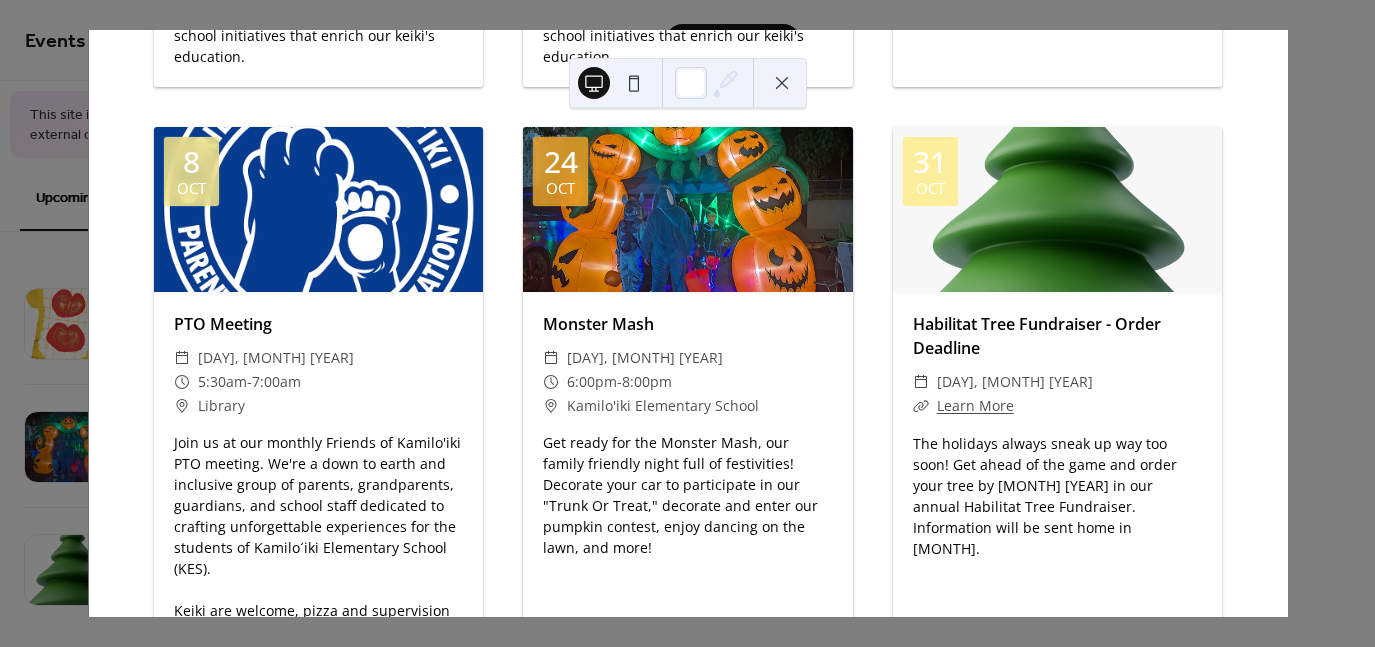 click on "7:00am" at bounding box center (276, 382) 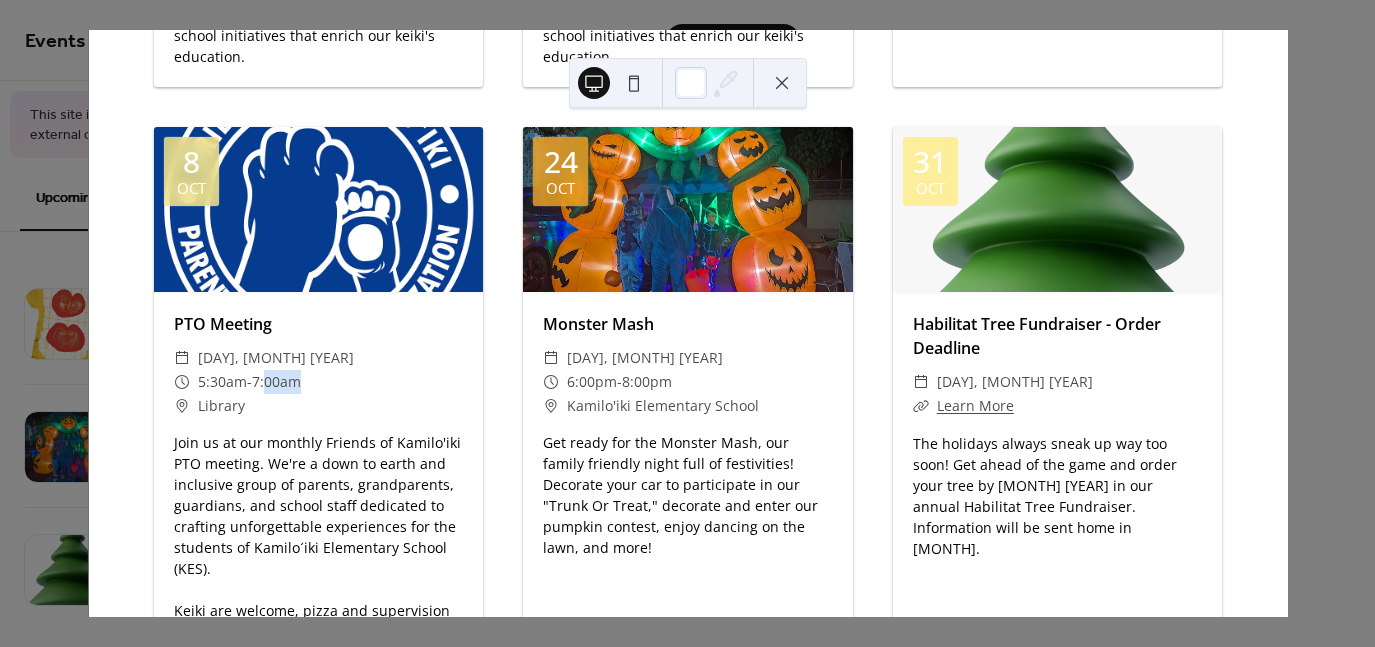 click on "7:00am" at bounding box center (276, 382) 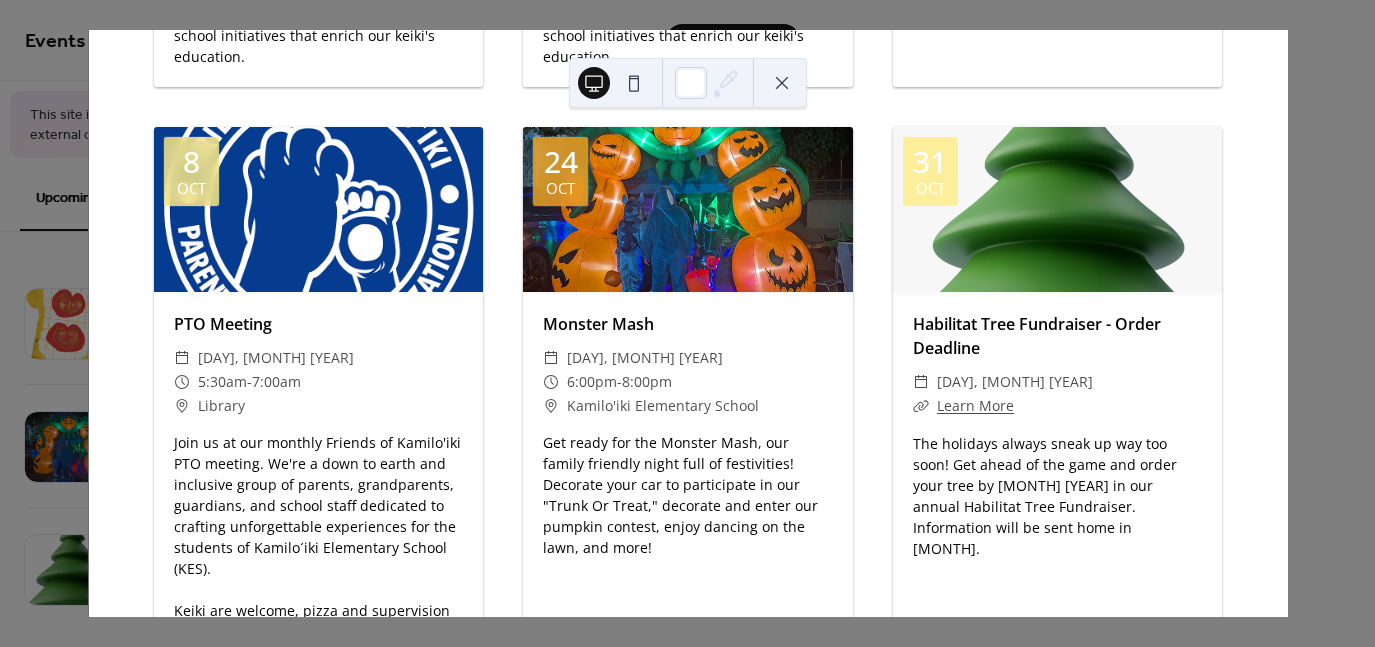 click on "Wednesday, October 8, 2025" at bounding box center (276, 358) 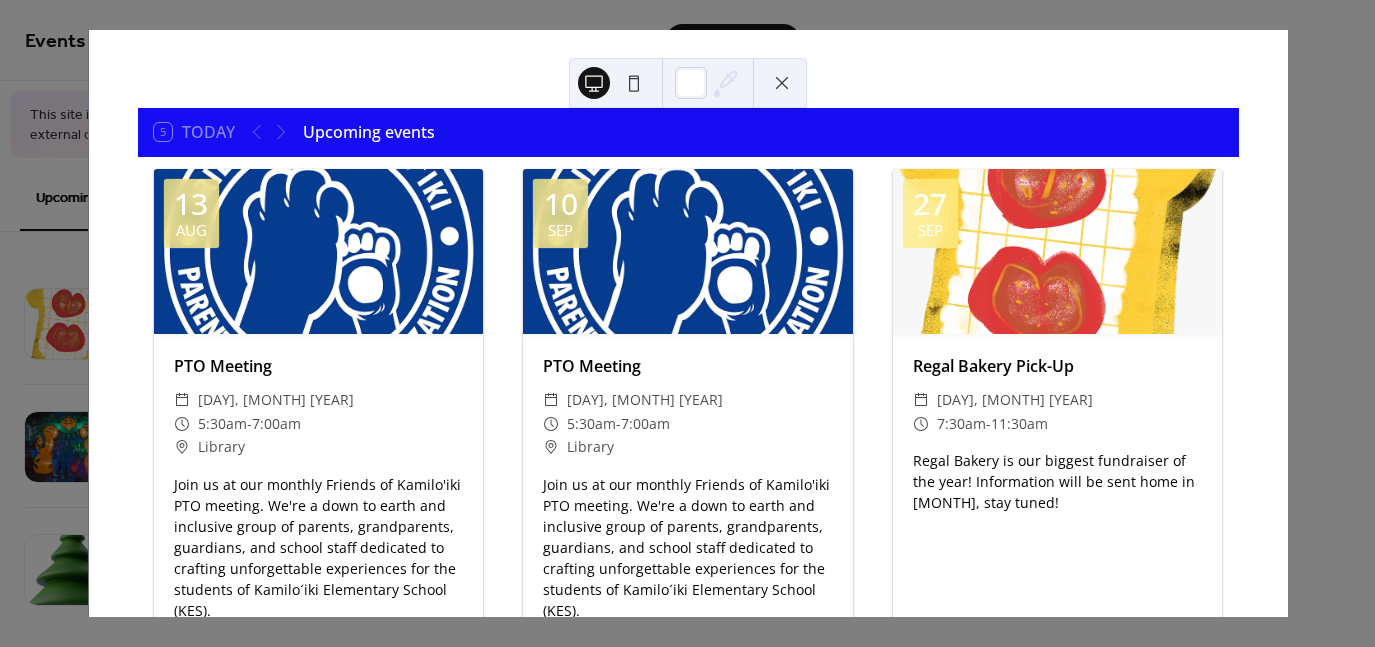 scroll, scrollTop: 0, scrollLeft: 0, axis: both 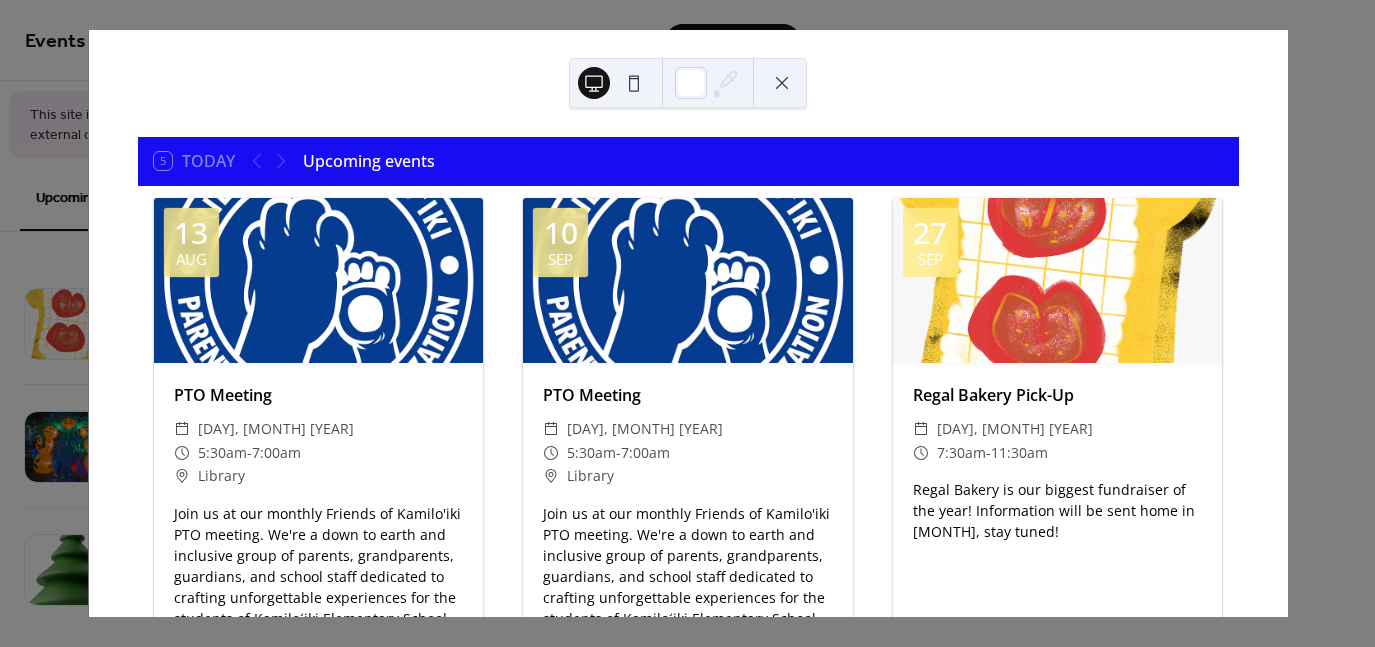 click at bounding box center (782, 83) 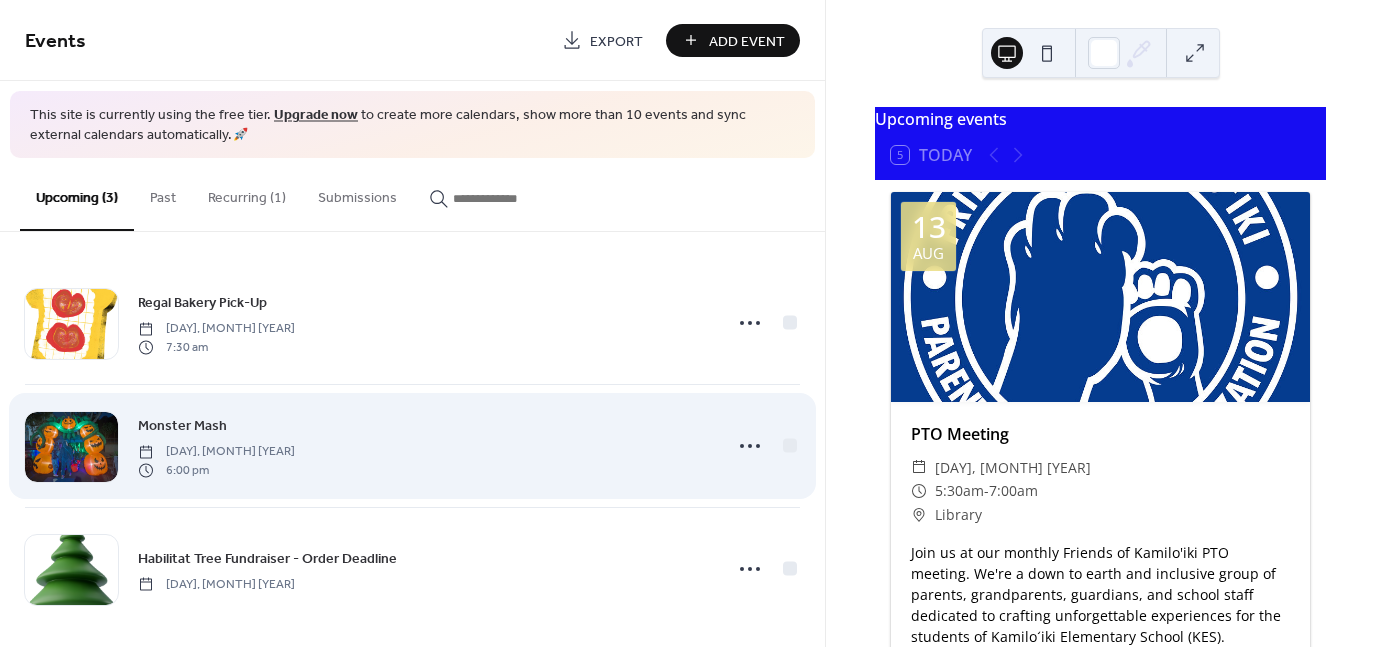scroll, scrollTop: 12, scrollLeft: 0, axis: vertical 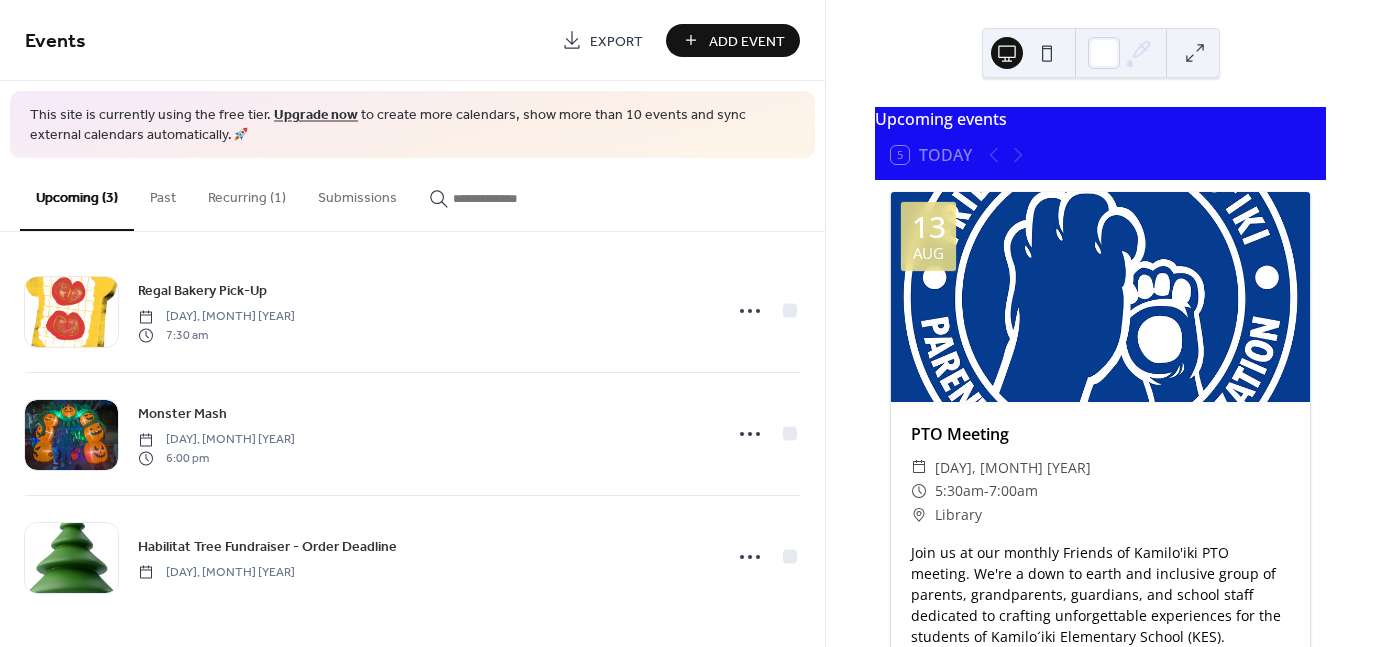 click on "Recurring (1)" at bounding box center (247, 193) 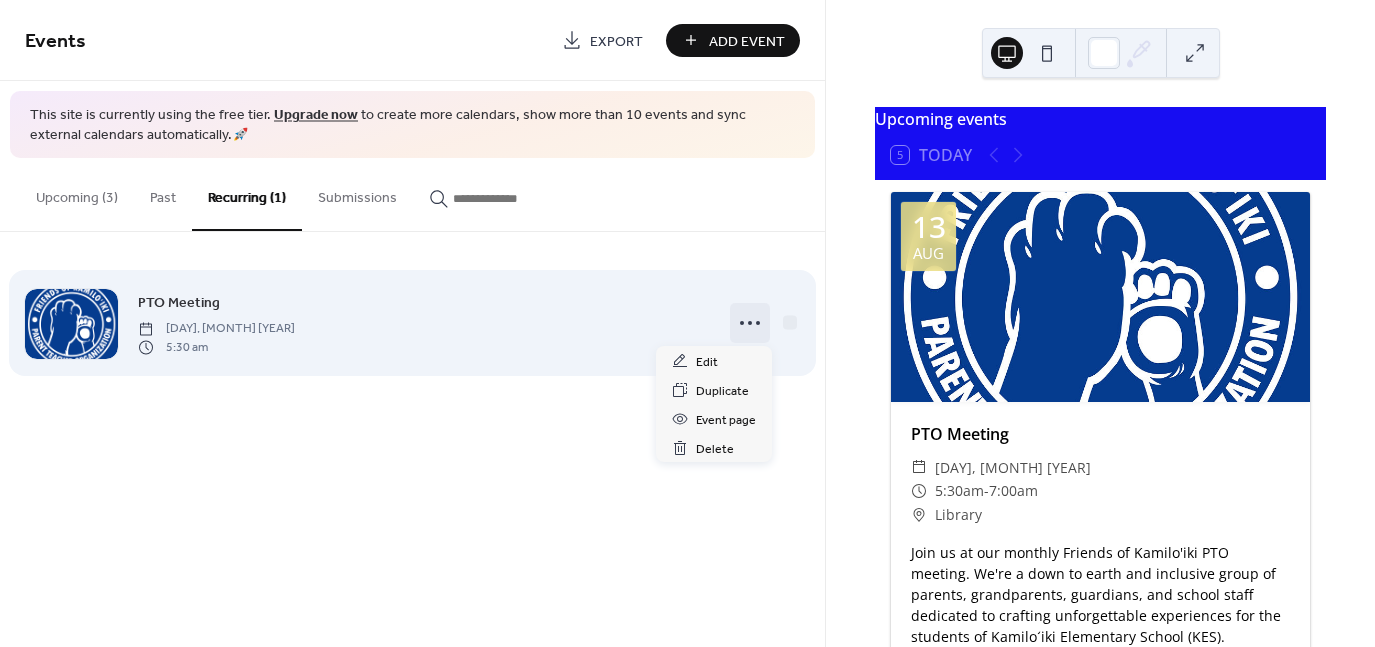 click 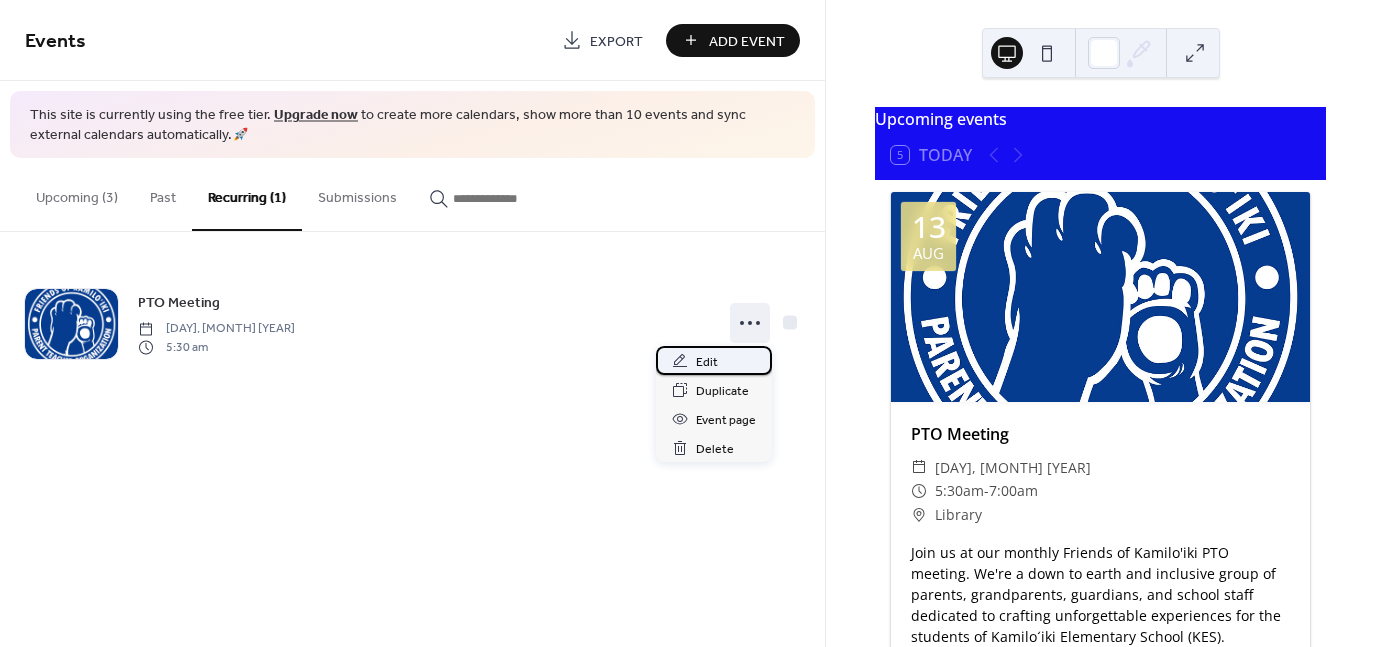 click on "Edit" at bounding box center (707, 362) 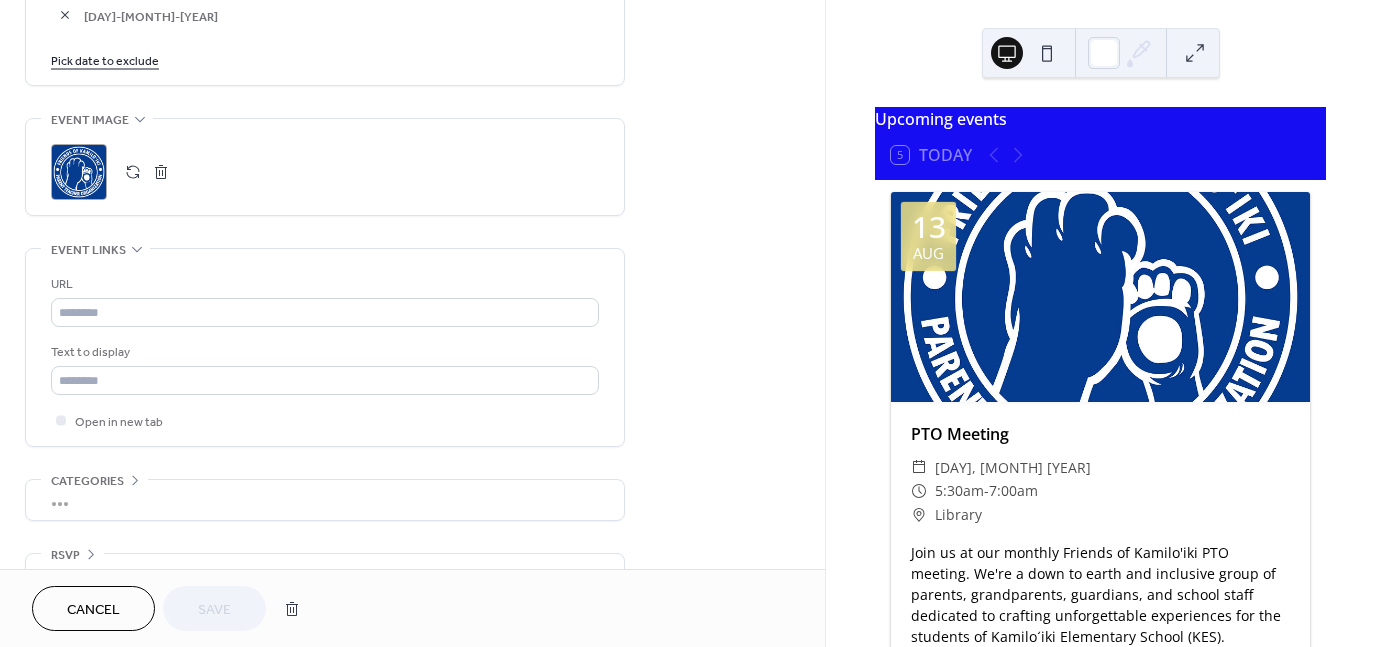 scroll, scrollTop: 1491, scrollLeft: 0, axis: vertical 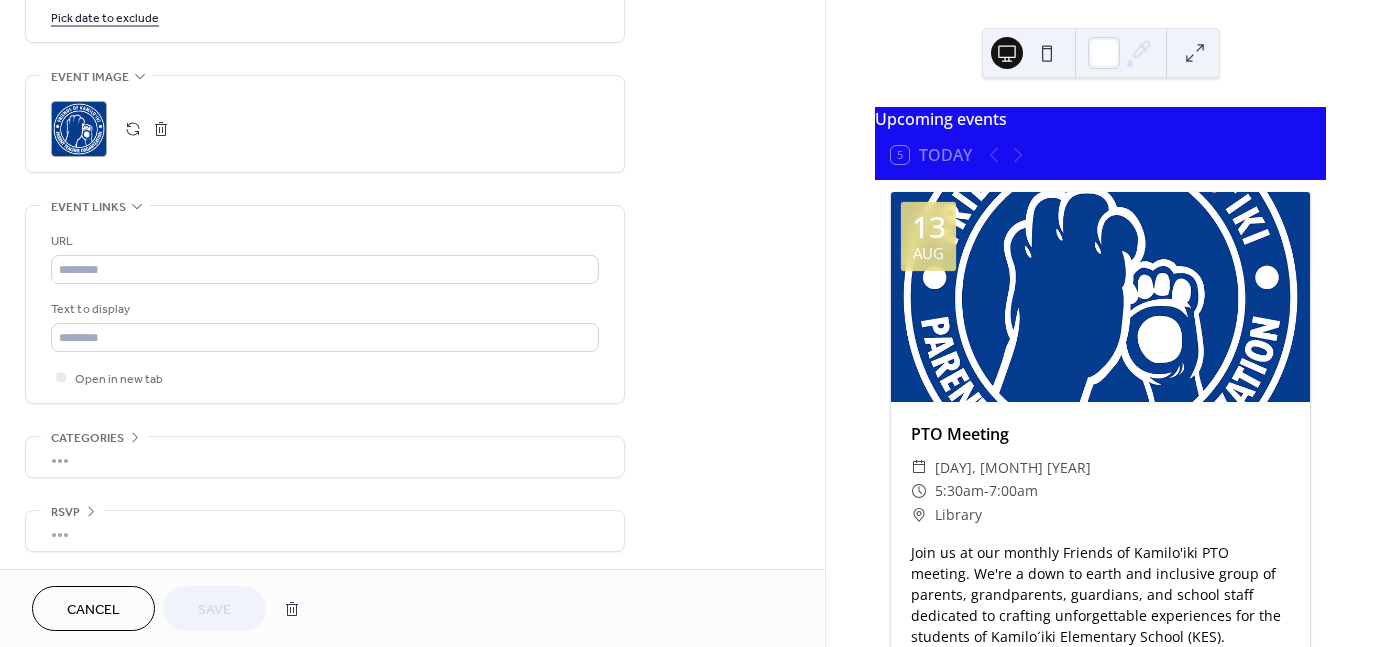 click on "PTO Meeting" at bounding box center [1100, 434] 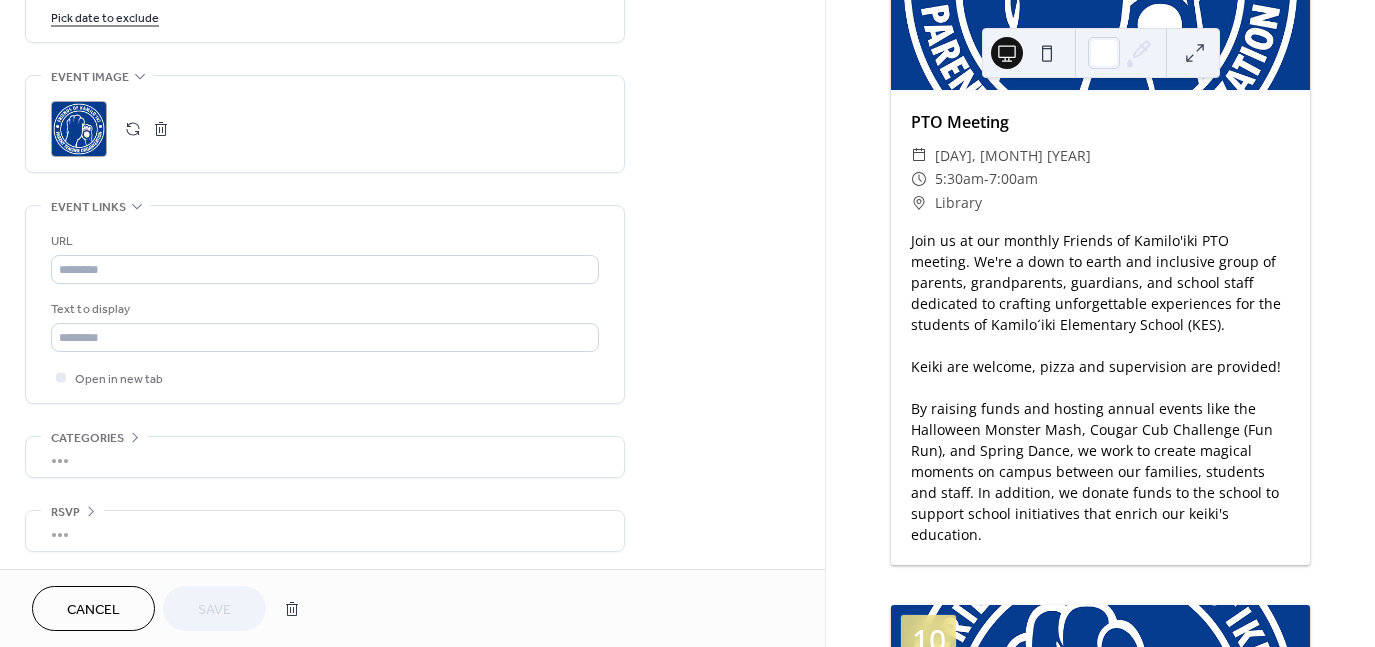 scroll, scrollTop: 400, scrollLeft: 0, axis: vertical 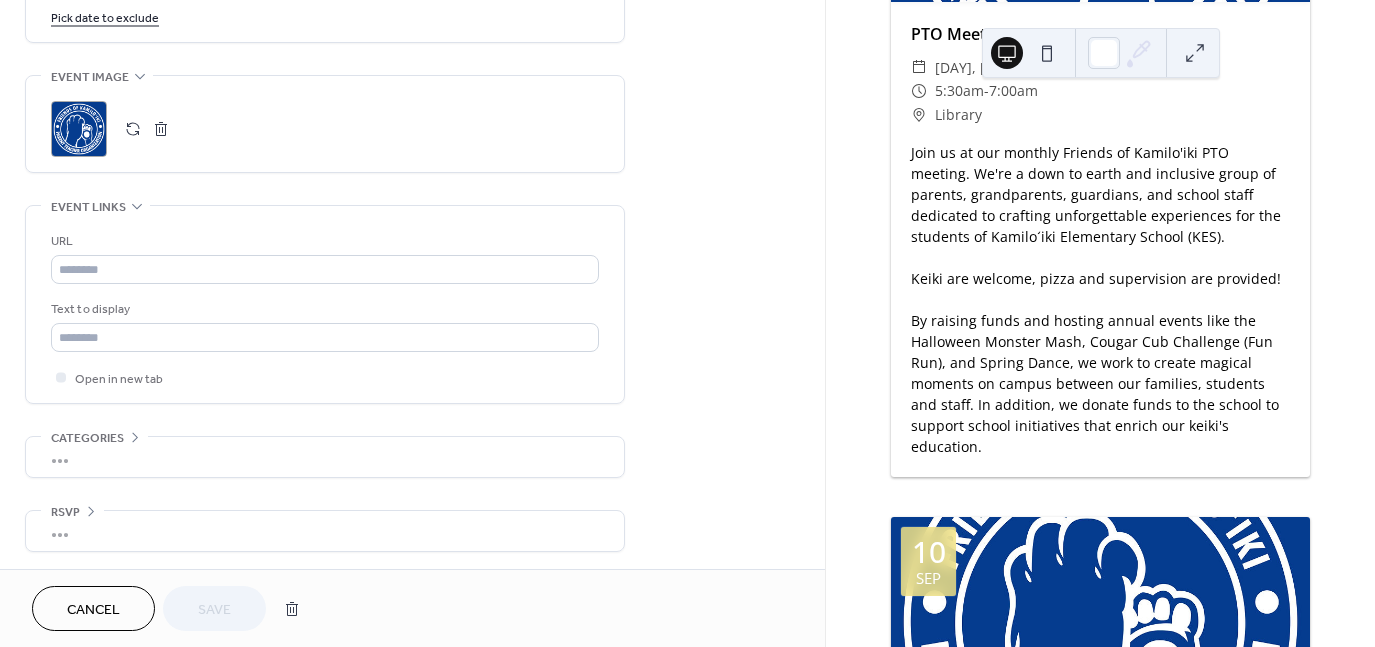 click on "5:30am" at bounding box center (959, 91) 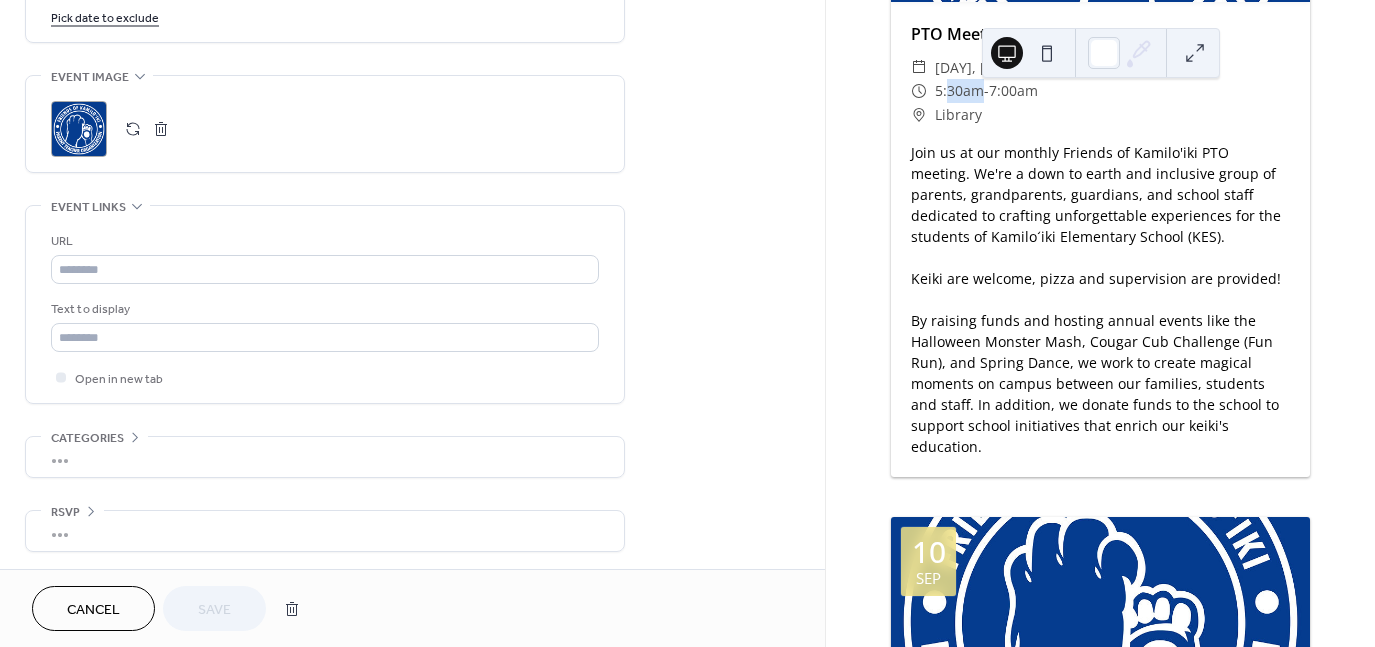 drag, startPoint x: 958, startPoint y: 105, endPoint x: 1069, endPoint y: 111, distance: 111.16204 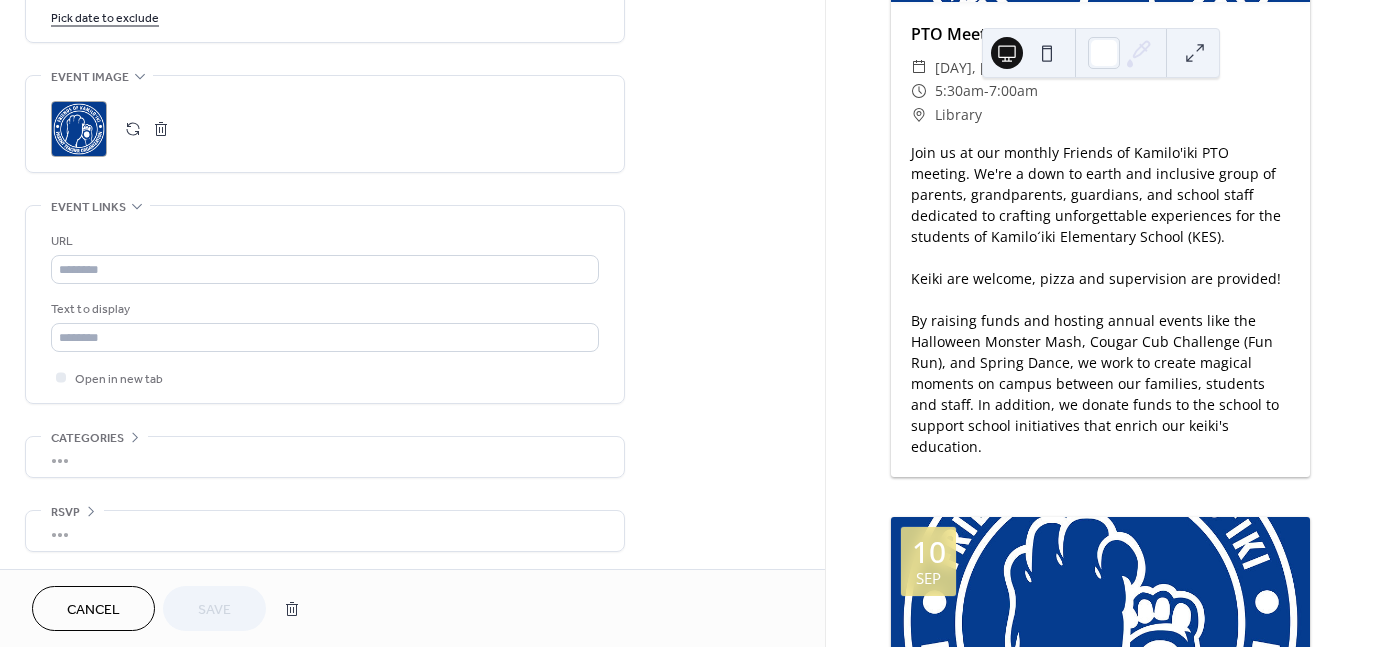 click on "Join us at our monthly Friends of  Kamilo'iki PTO meeting. We're a down to earth and inclusive group of parents, grandparents, guardians, and school staff dedicated to crafting unforgettable experiences for the students of Kamiloʻiki Elementary School (KES).  Keiki are welcome, pizza and supervision are provided! By raising funds and hosting annual events like the Halloween Monster Mash, Cougar Cub Challenge (Fun Run), and Spring Dance, we work to create magical moments on campus between our families, students and staff. In addition, we donate funds to the school to support school initiatives that enrich our keiki's education." at bounding box center (1100, 299) 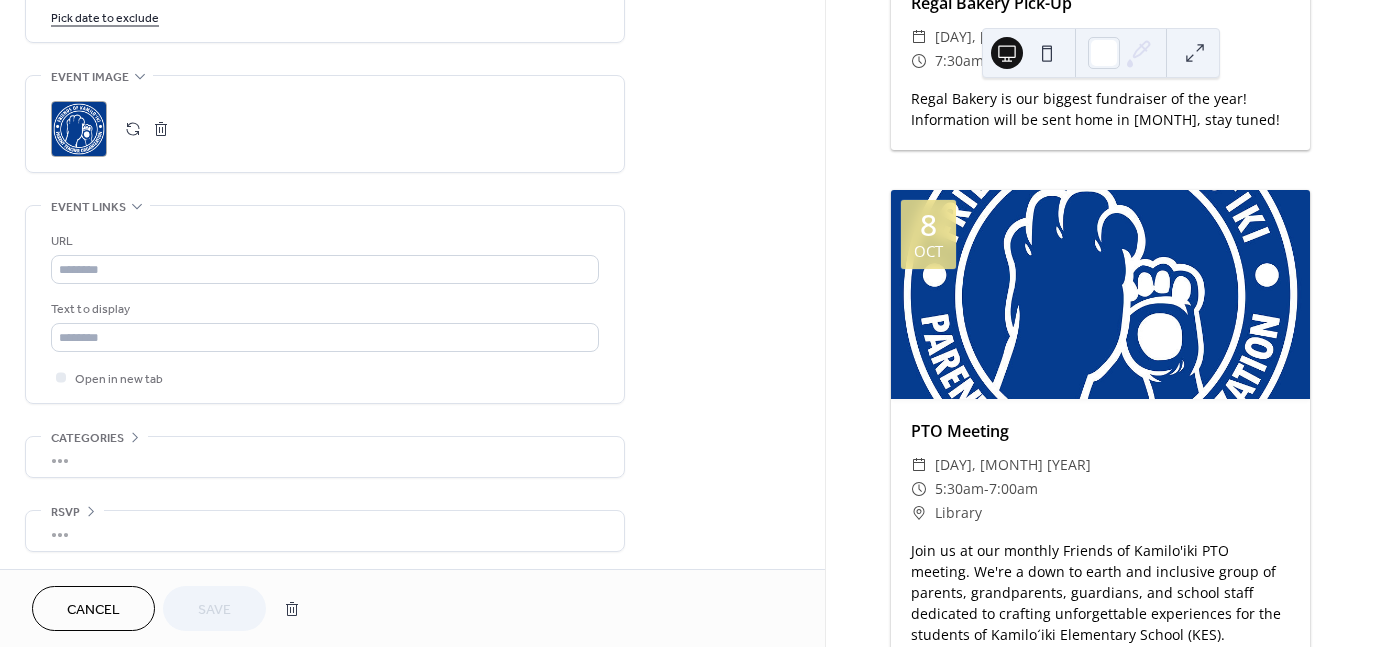 scroll, scrollTop: 1900, scrollLeft: 0, axis: vertical 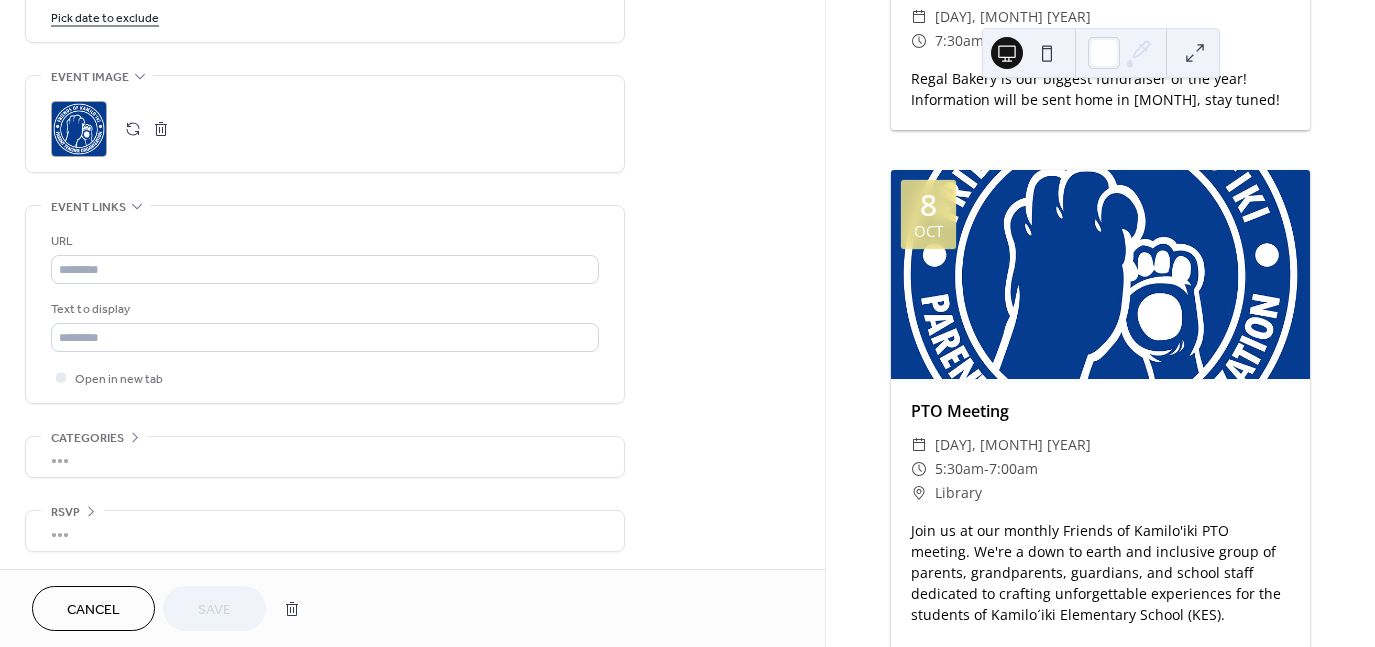 click on "8" at bounding box center (928, 205) 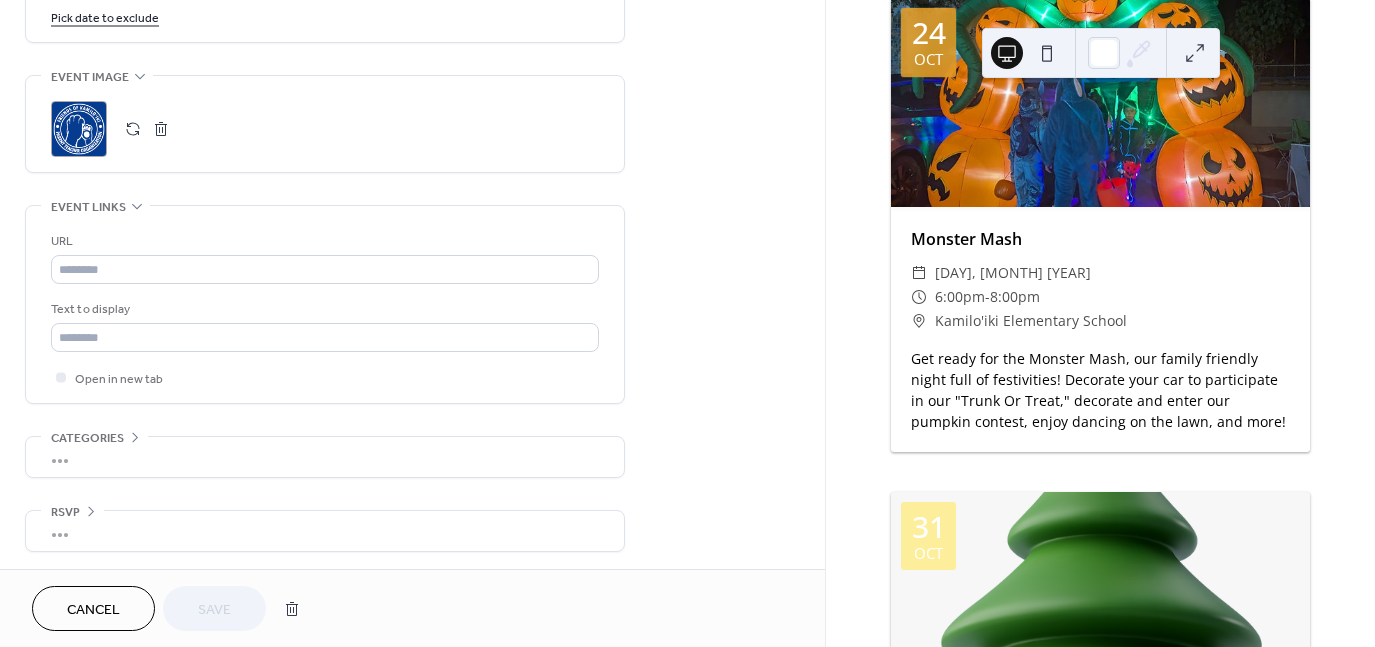 scroll, scrollTop: 2800, scrollLeft: 0, axis: vertical 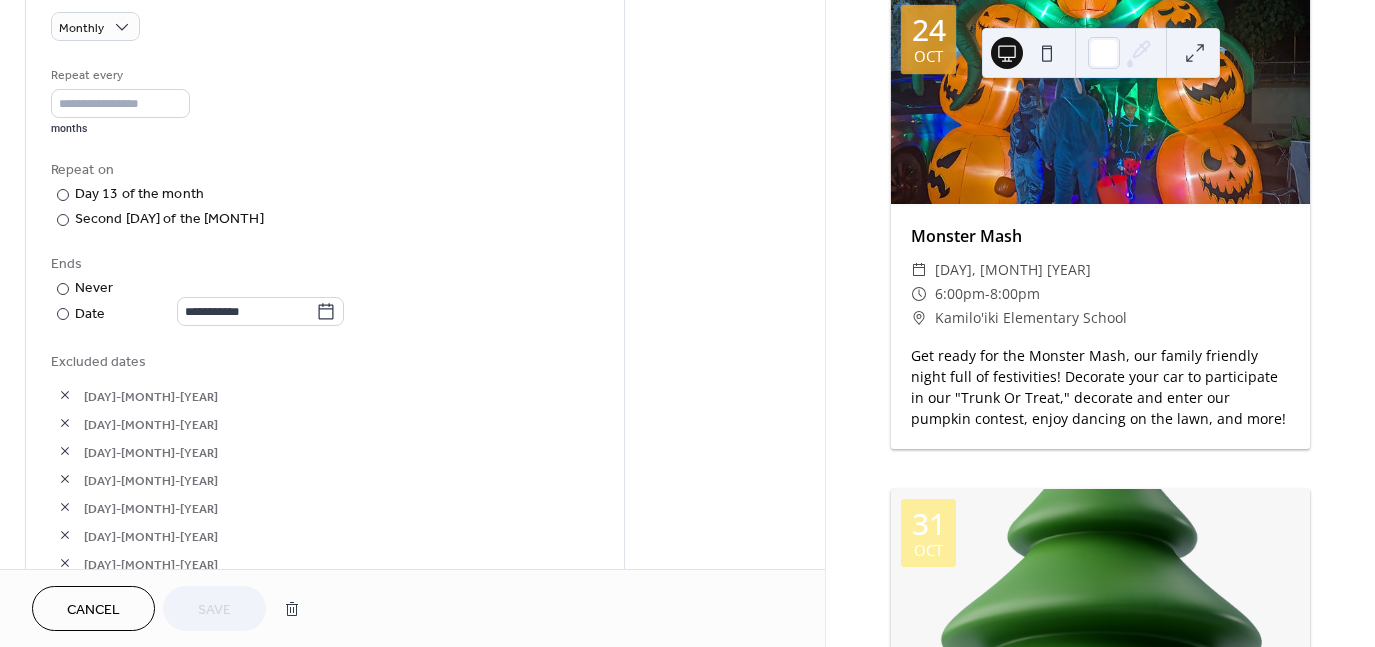 click at bounding box center [65, 423] 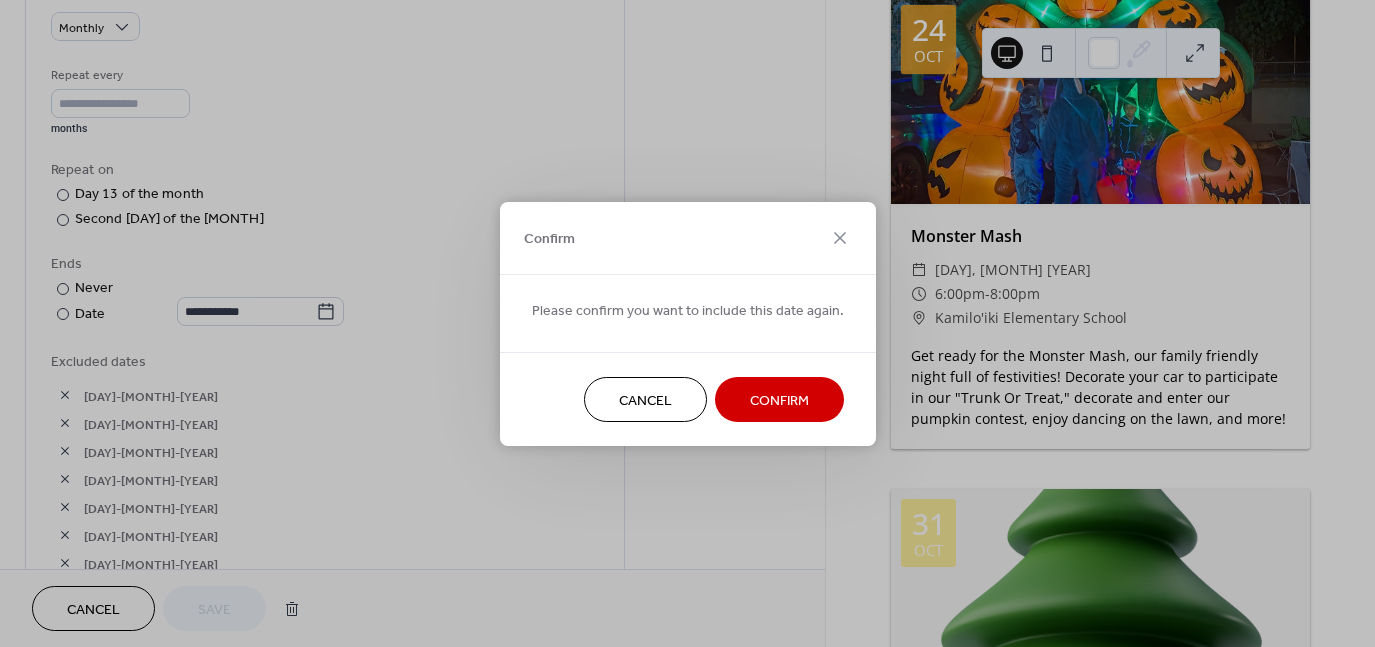 click on "Confirm" at bounding box center (779, 400) 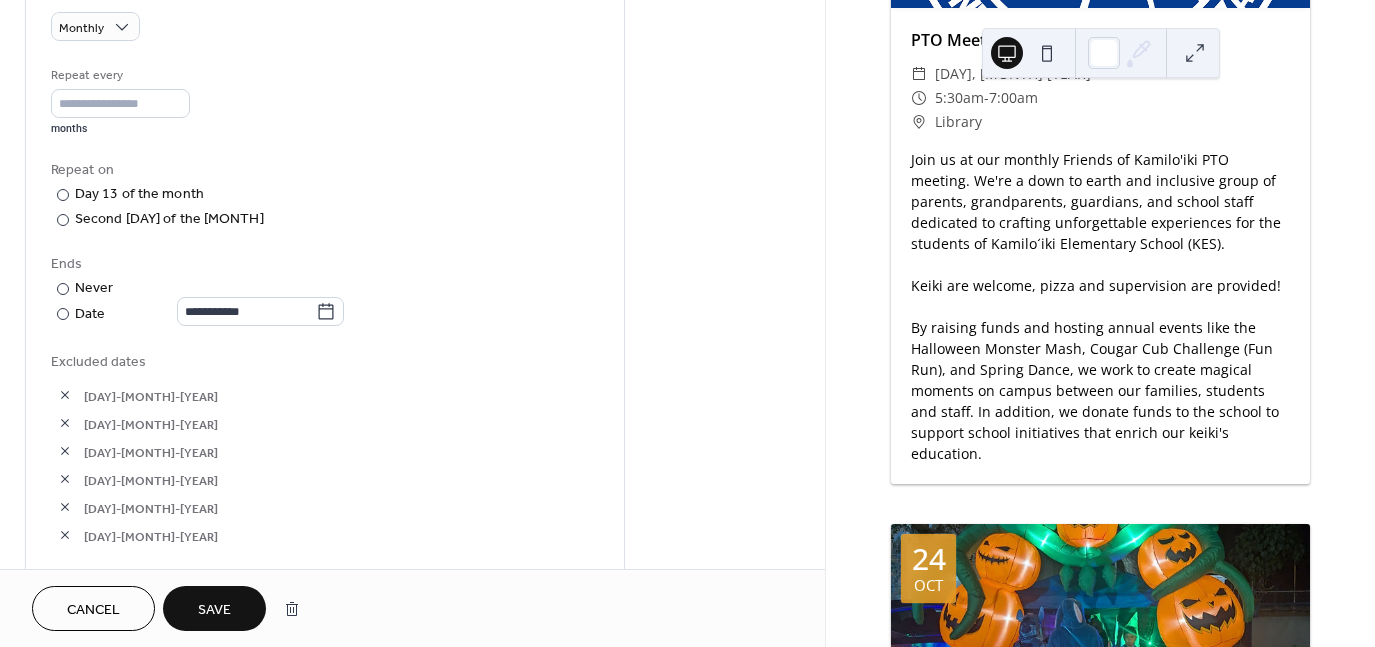 scroll, scrollTop: 2100, scrollLeft: 0, axis: vertical 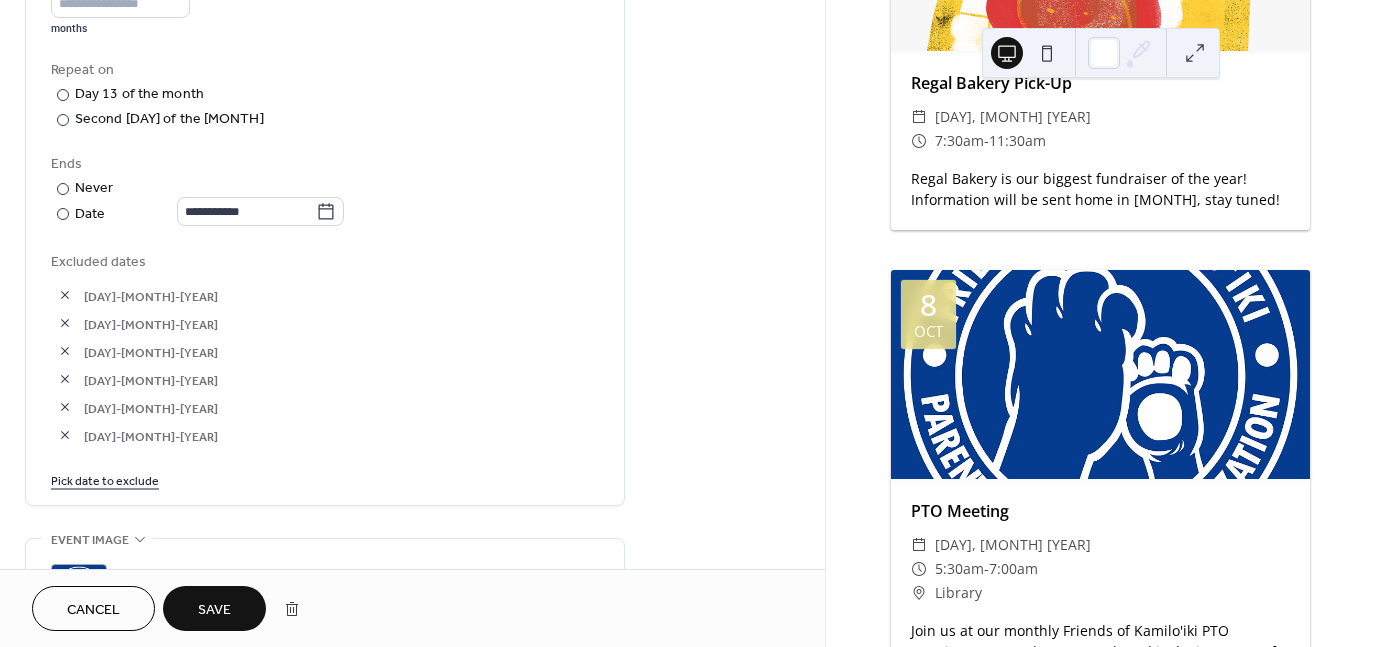 click on "Pick date to exclude" at bounding box center [105, 479] 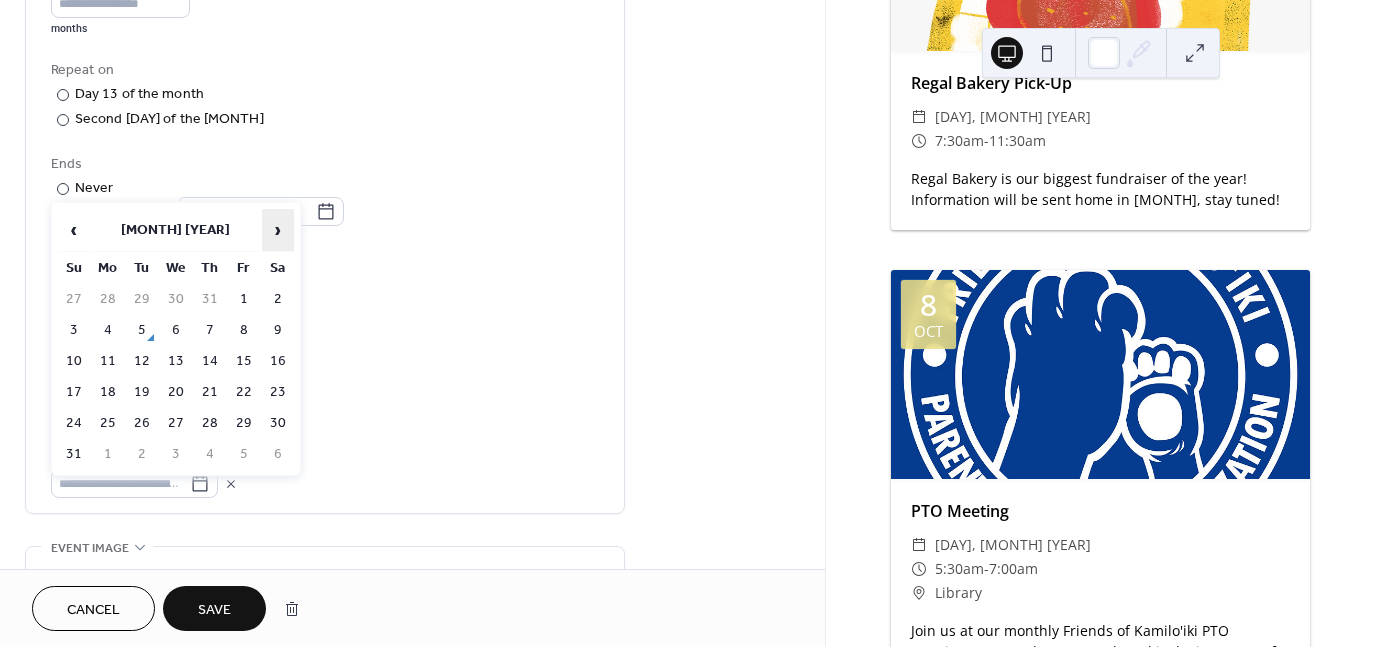 click on "›" at bounding box center [278, 230] 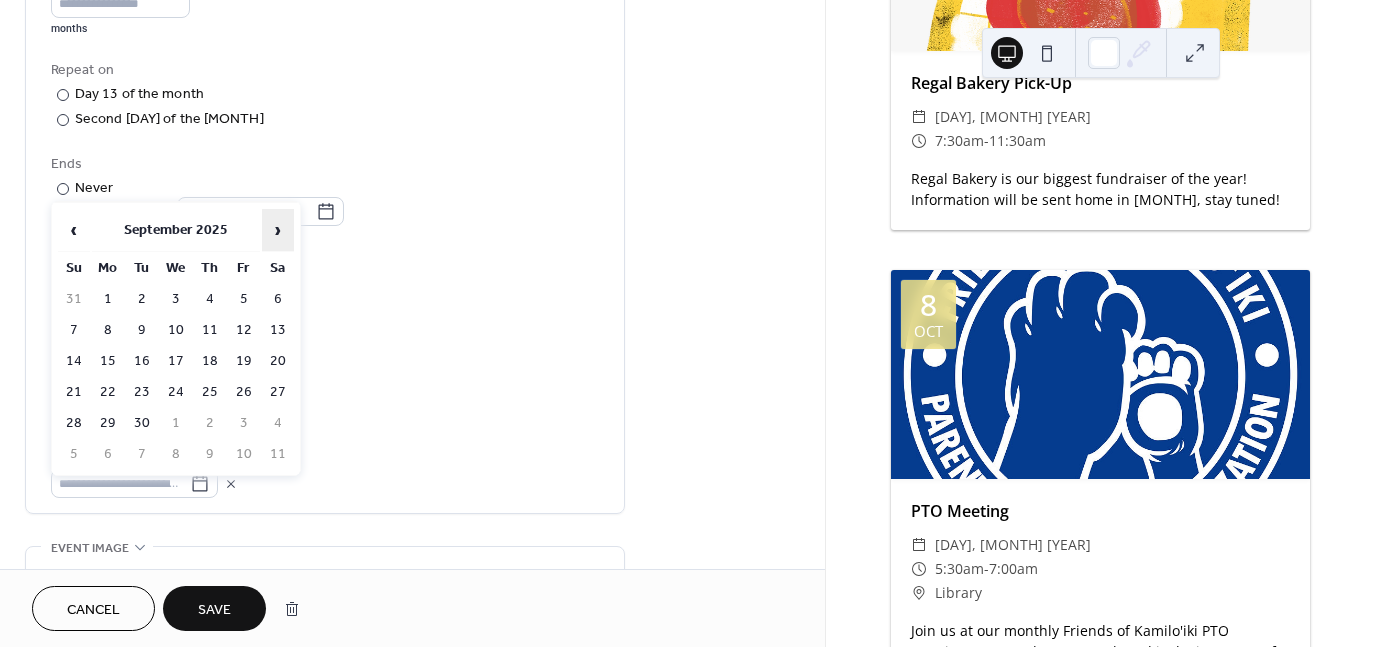 click on "›" at bounding box center [278, 230] 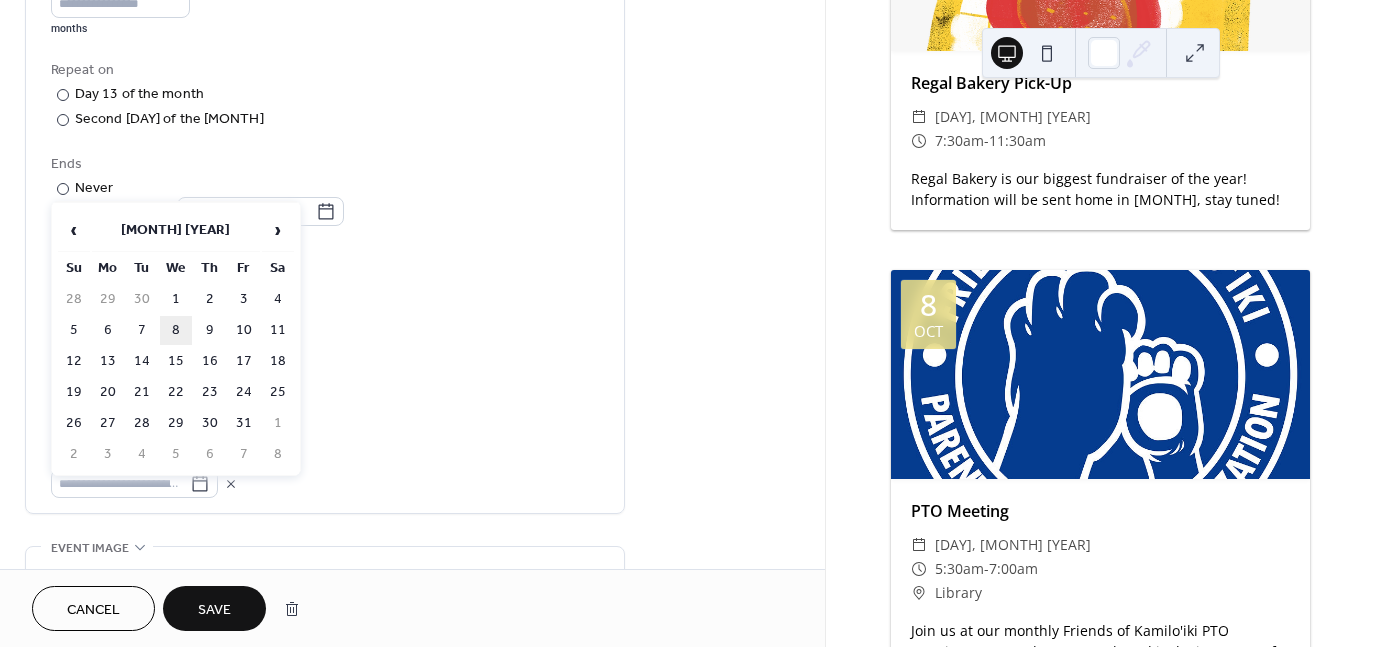 click on "8" at bounding box center (176, 330) 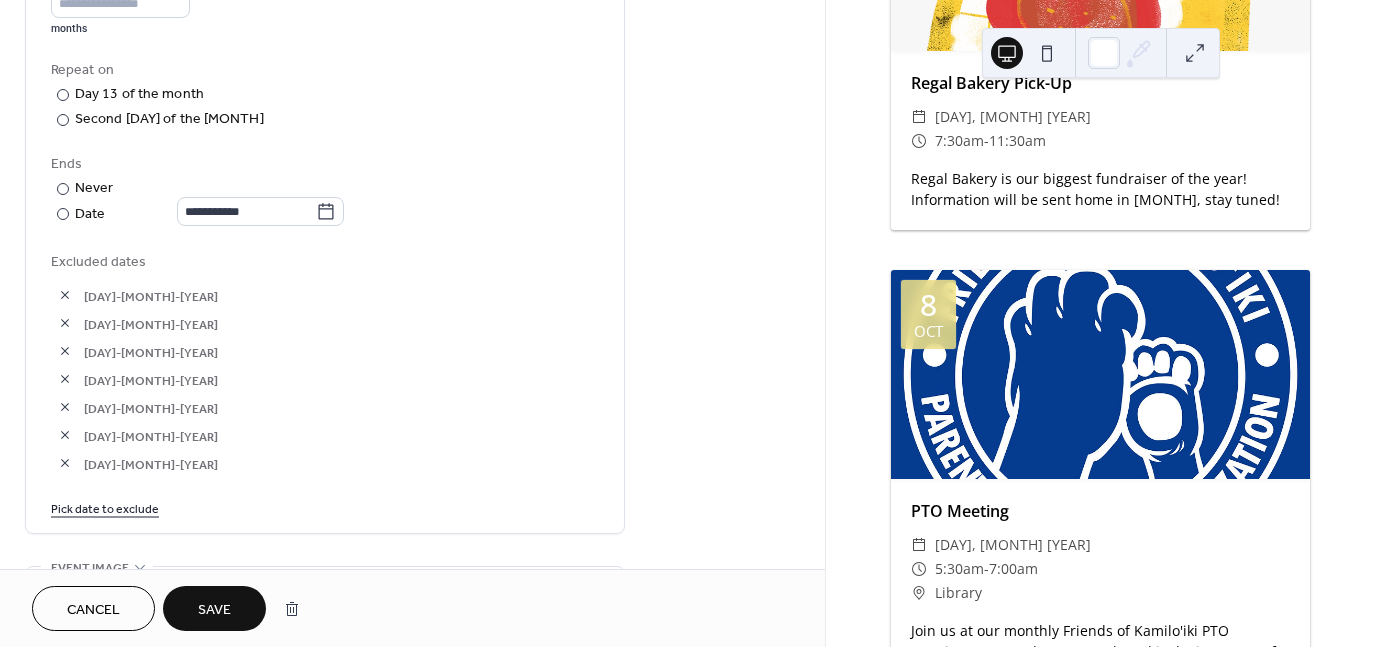 click on "Save" at bounding box center [214, 610] 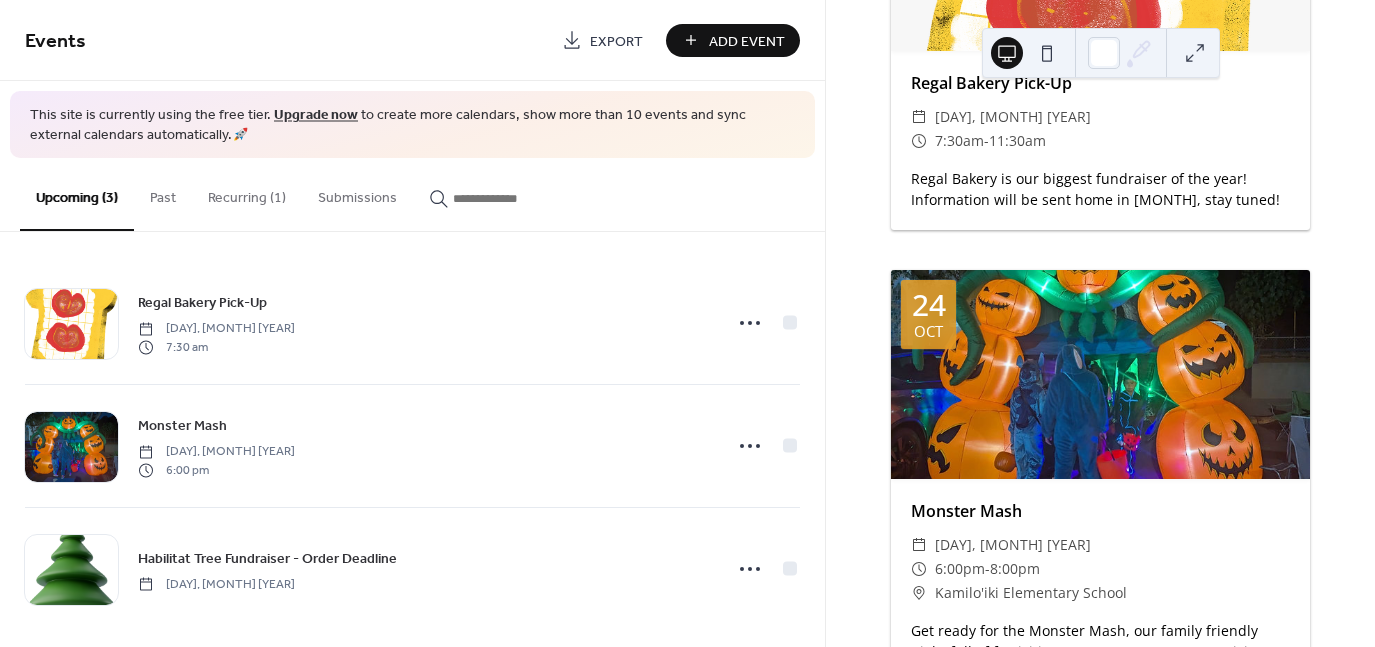 click at bounding box center (1007, 53) 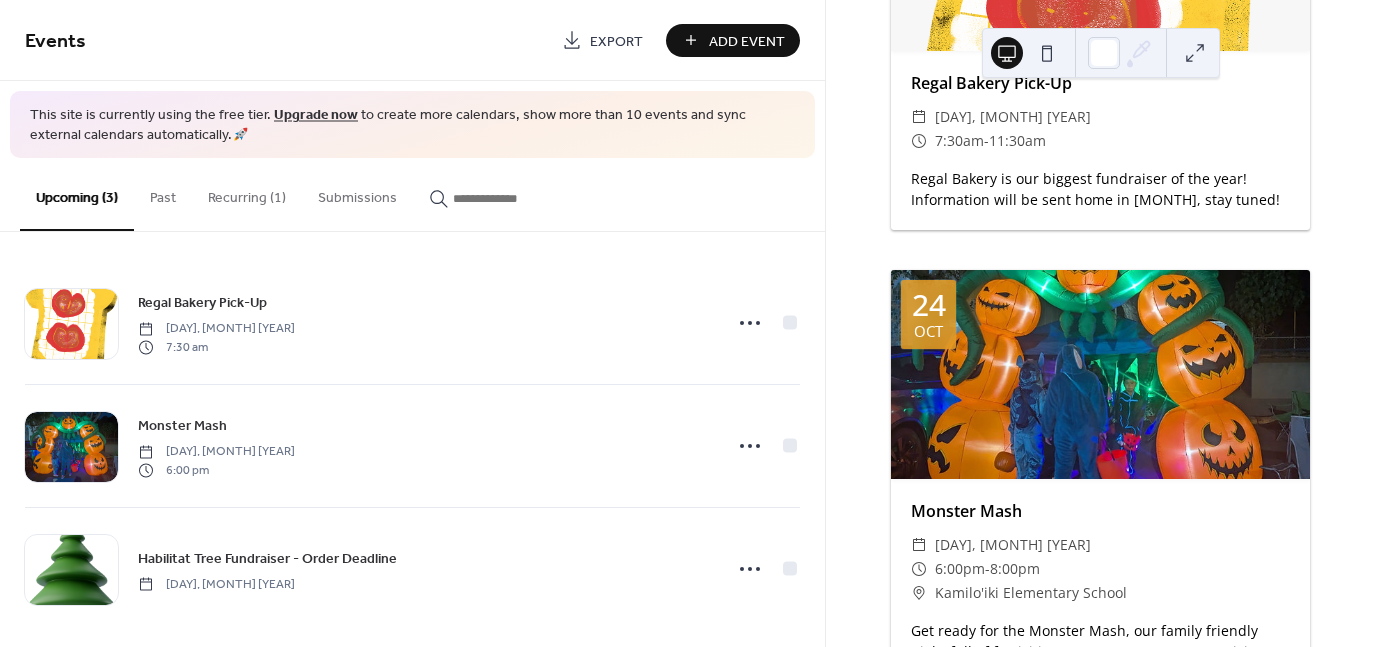click at bounding box center (1195, 53) 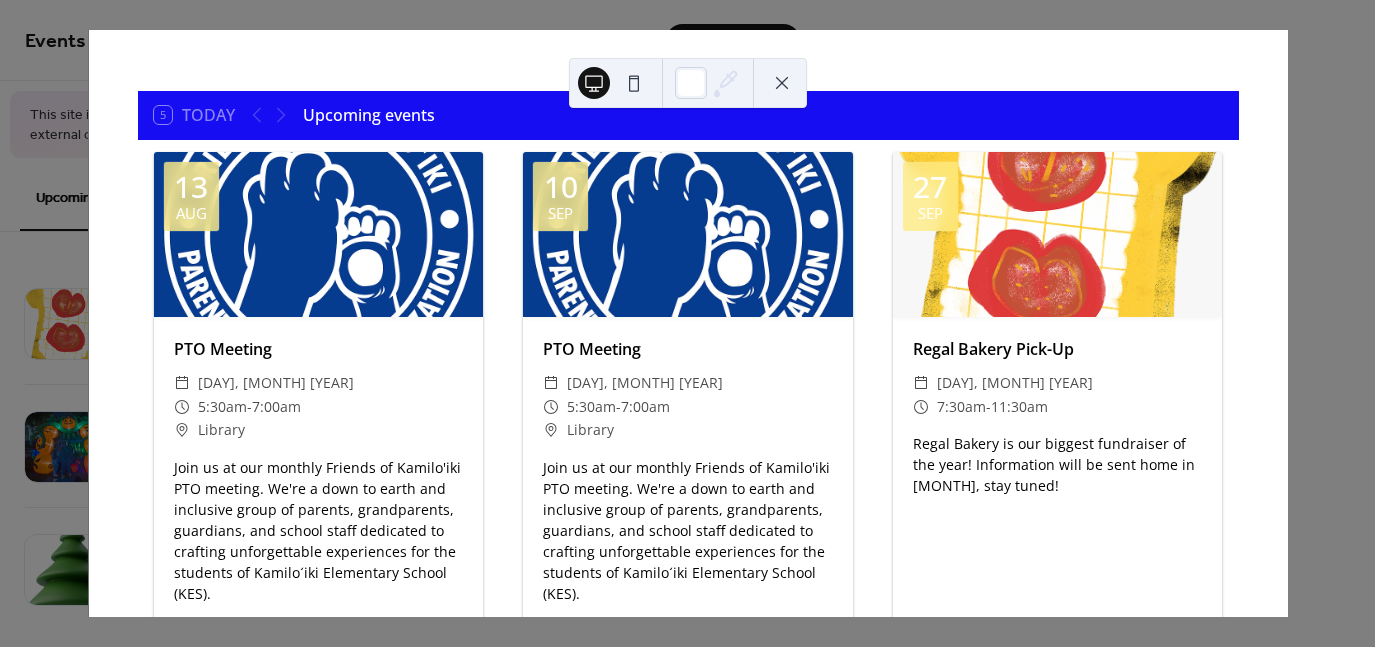 scroll, scrollTop: 0, scrollLeft: 0, axis: both 